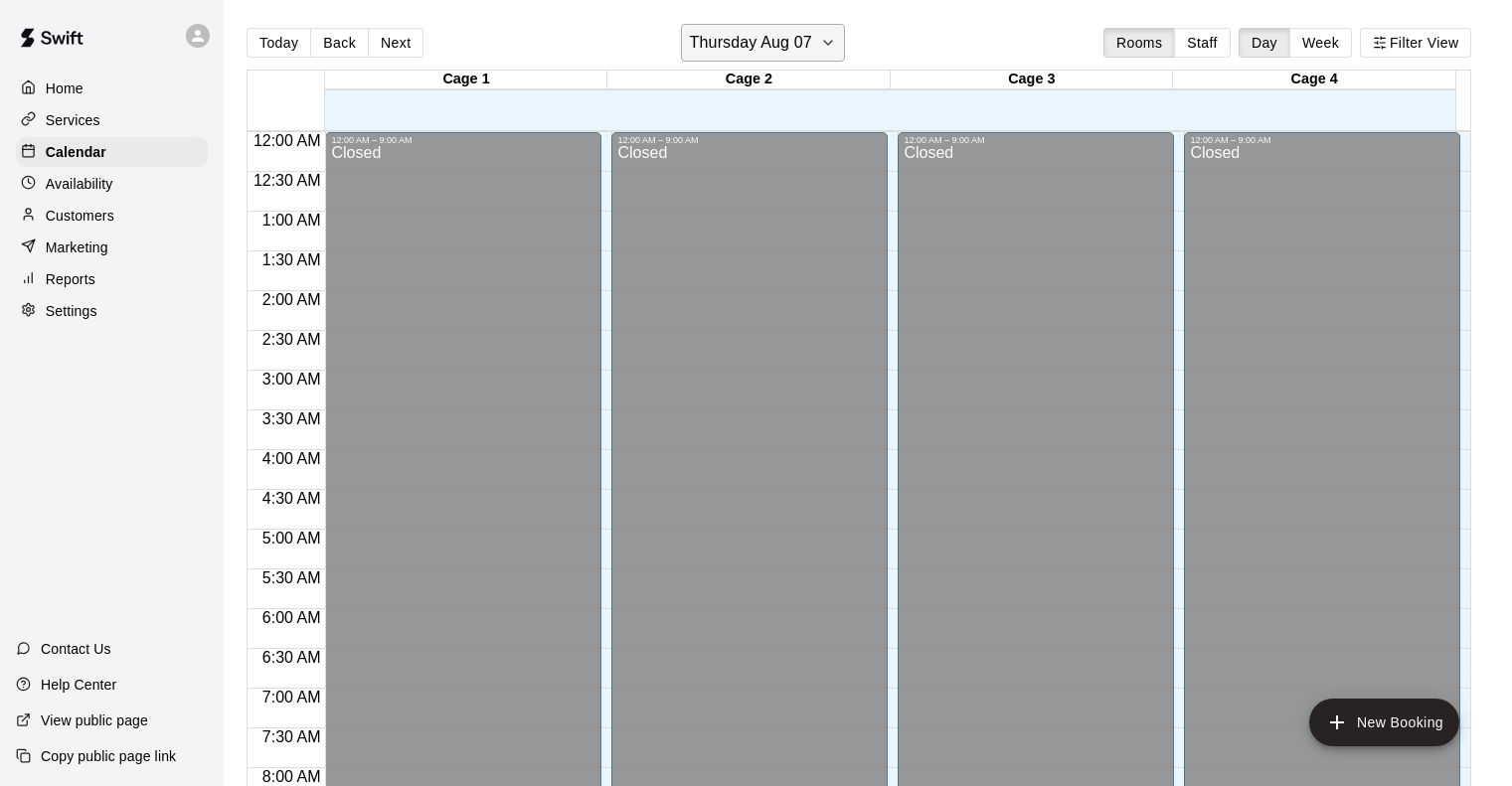scroll, scrollTop: 0, scrollLeft: 0, axis: both 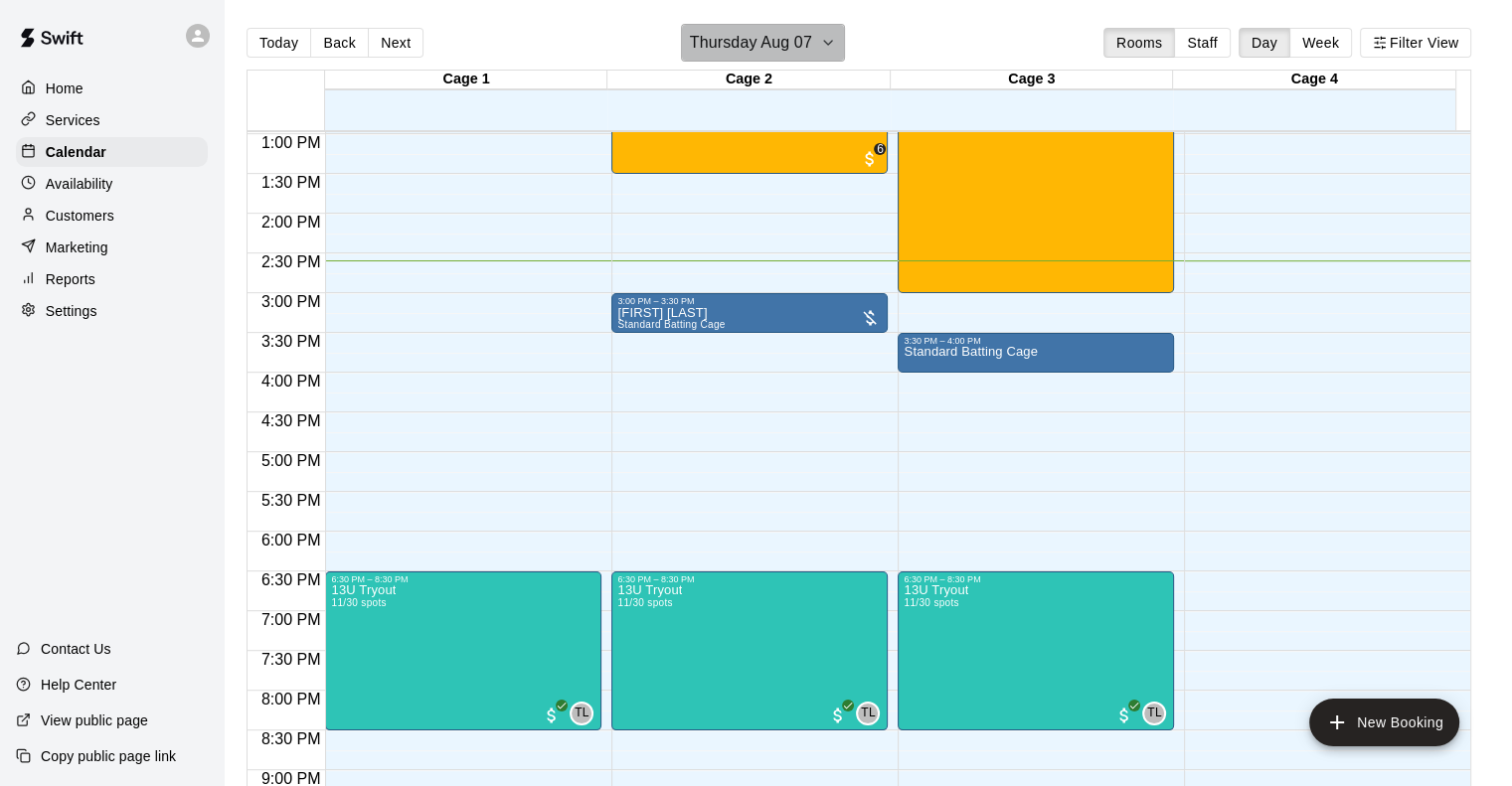 click on "Thursday Aug 07" at bounding box center [762, 43] 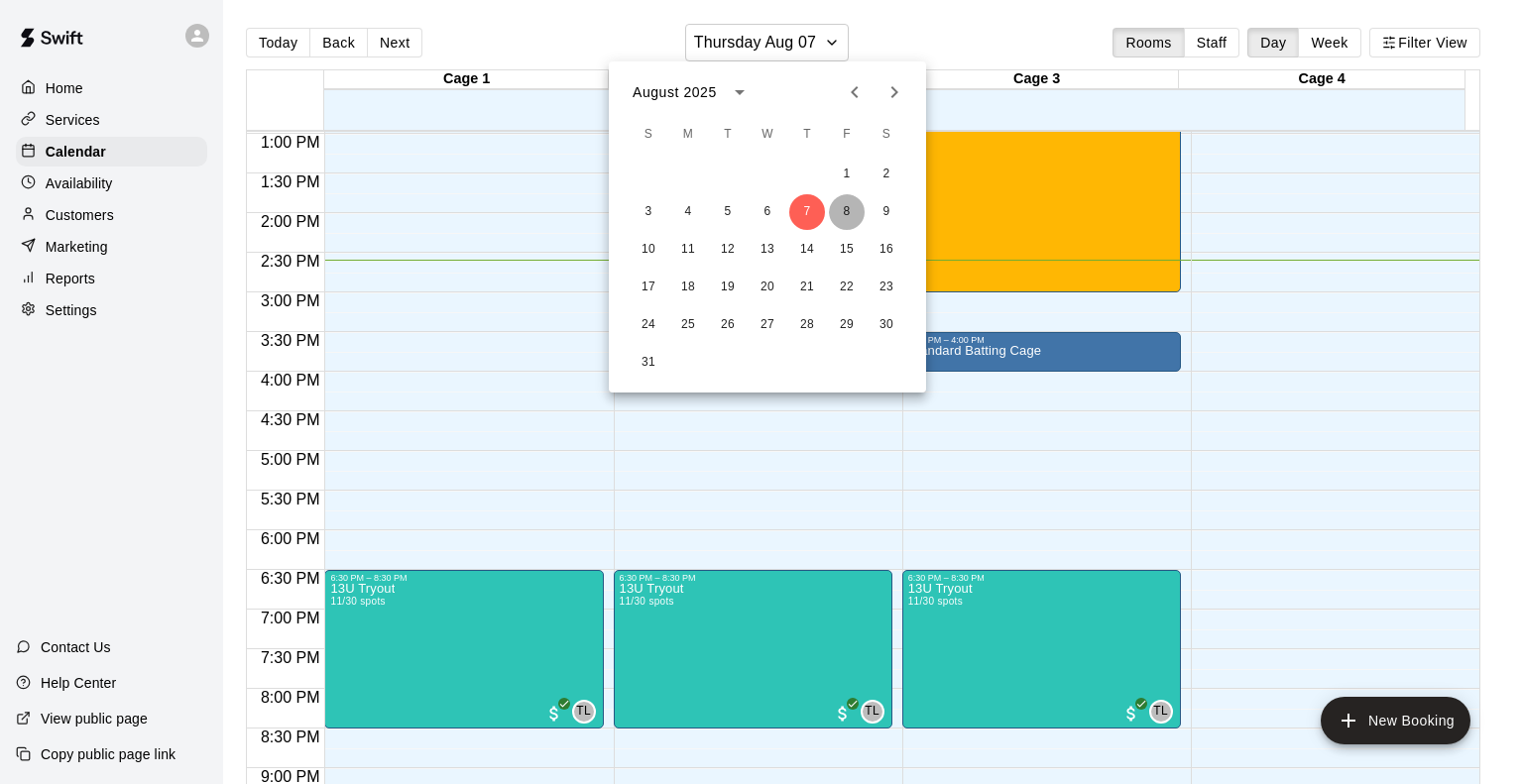 click on "8" at bounding box center (847, 212) 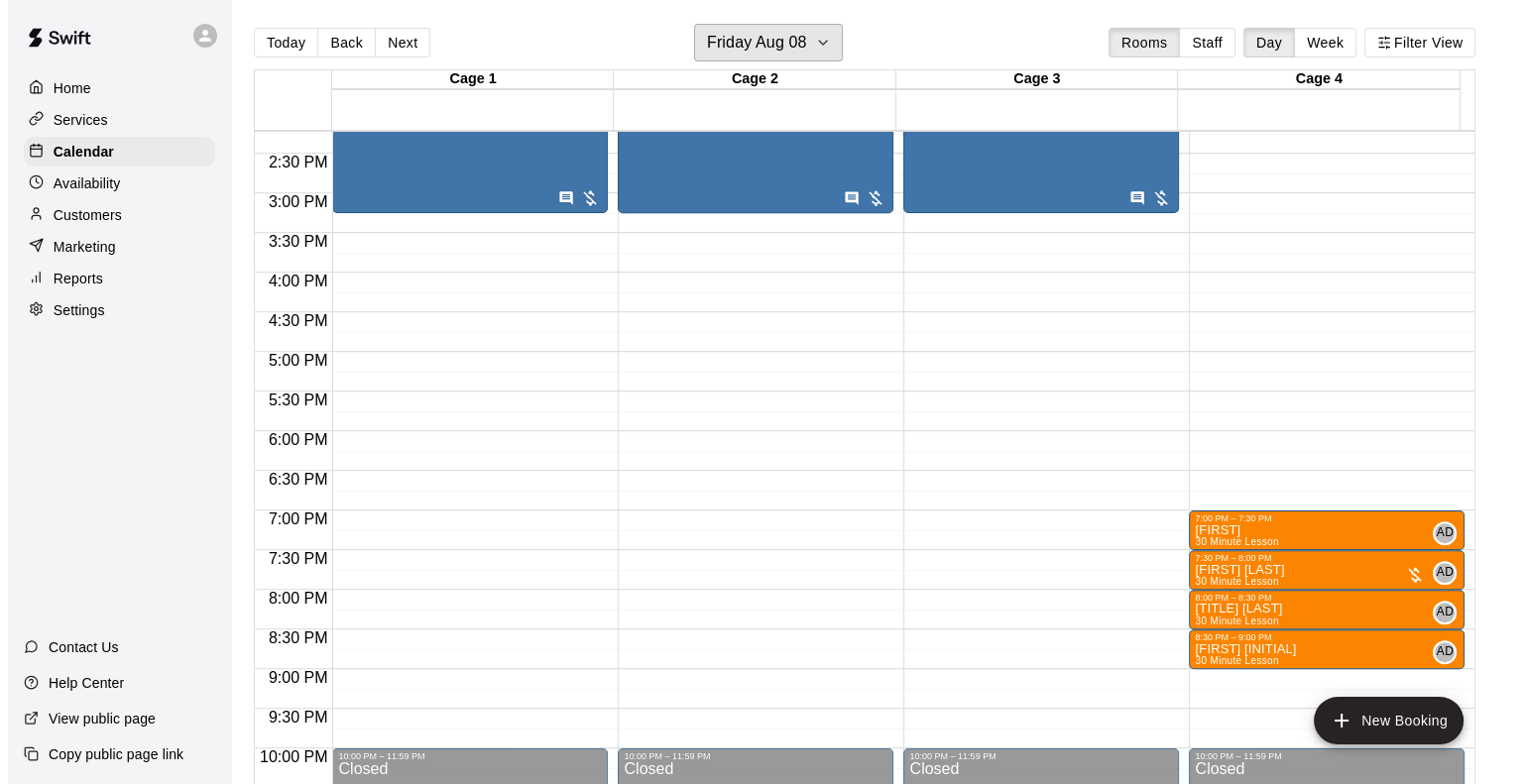 scroll, scrollTop: 1227, scrollLeft: 0, axis: vertical 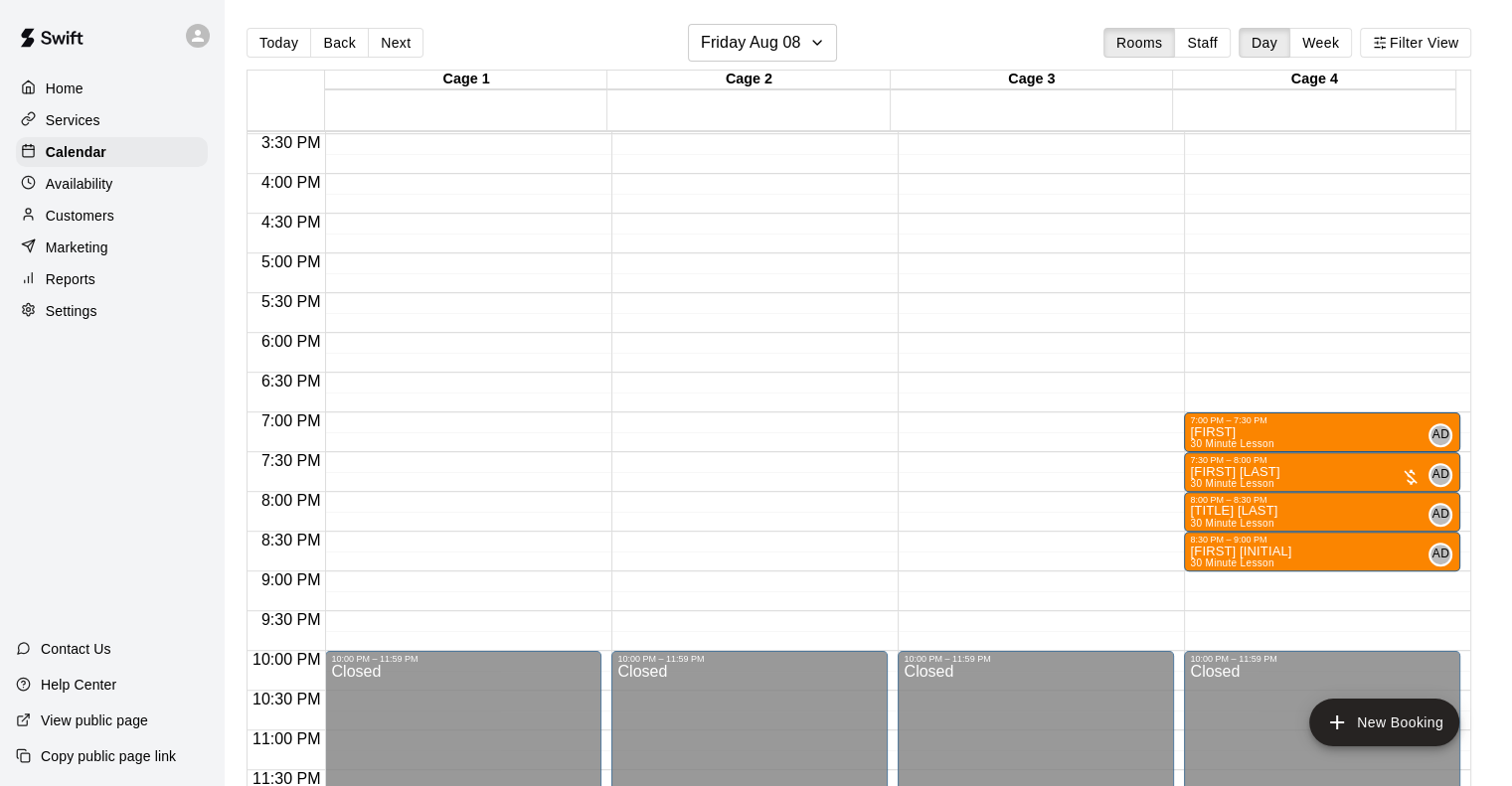 click on "[HOUR]:[MINUTE] [AM/PM] – [HOUR]:[MINUTE] [AM/PM] Closed [HOUR]:[MINUTE] [AM/PM] – [HOUR]:[MINUTE] [AM/PM] [MONTH] Multi Sport Camp Day 5 ([HOUR]:[MINUTE] [AM/PM]-[HOUR]:[MINUTE] [AM/PM]) 2/9 spots [HOUR]:[MINUTE] [AM/PM] – [HOUR]:[MINUTE] [AM/PM] Birthday  Open Turf Space [HOUR]:[MINUTE] [AM/PM] – [HOUR]:[MINUTE] [AM/PM] Closed" at bounding box center (750, -144) 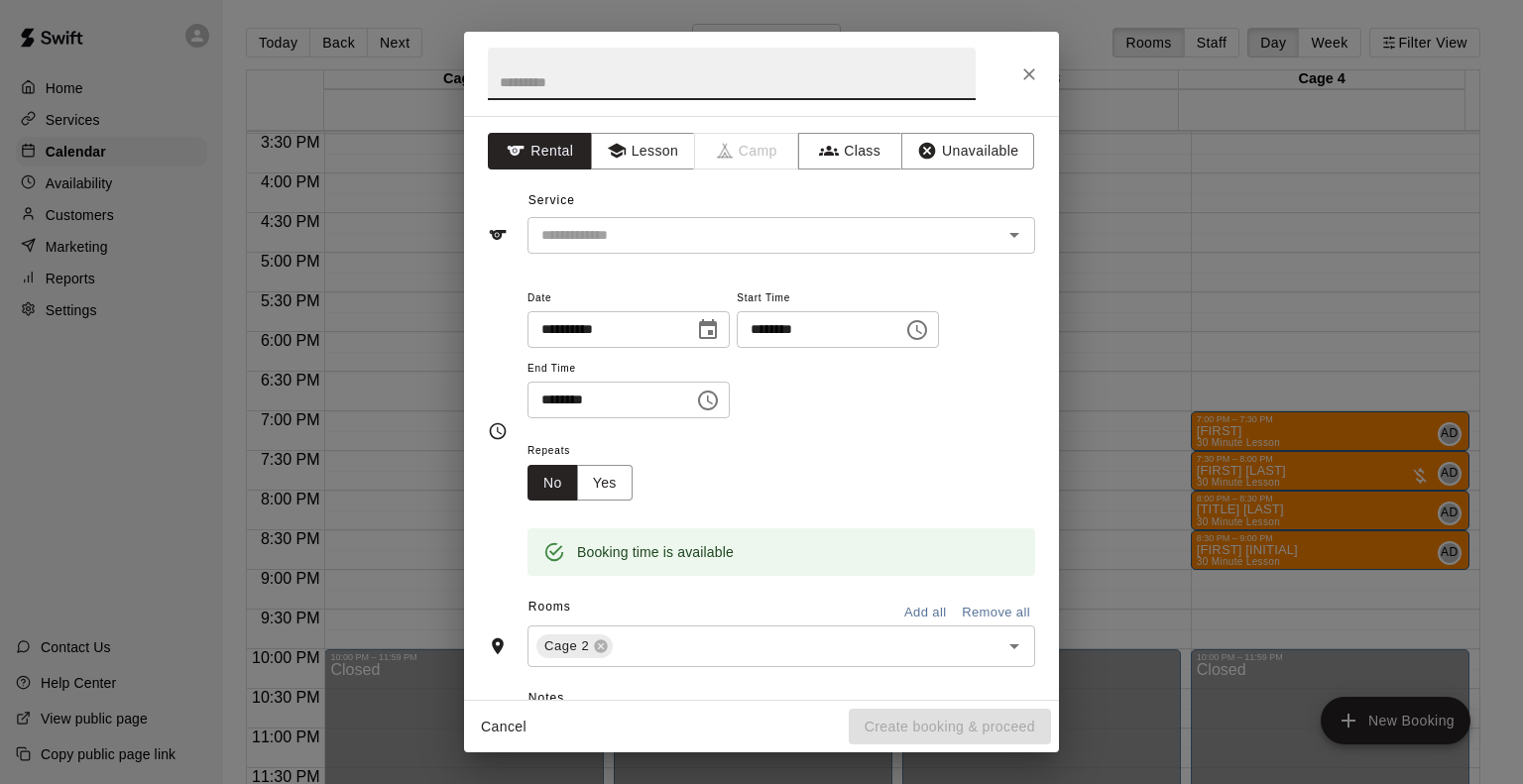 click on "********" at bounding box center (813, 329) 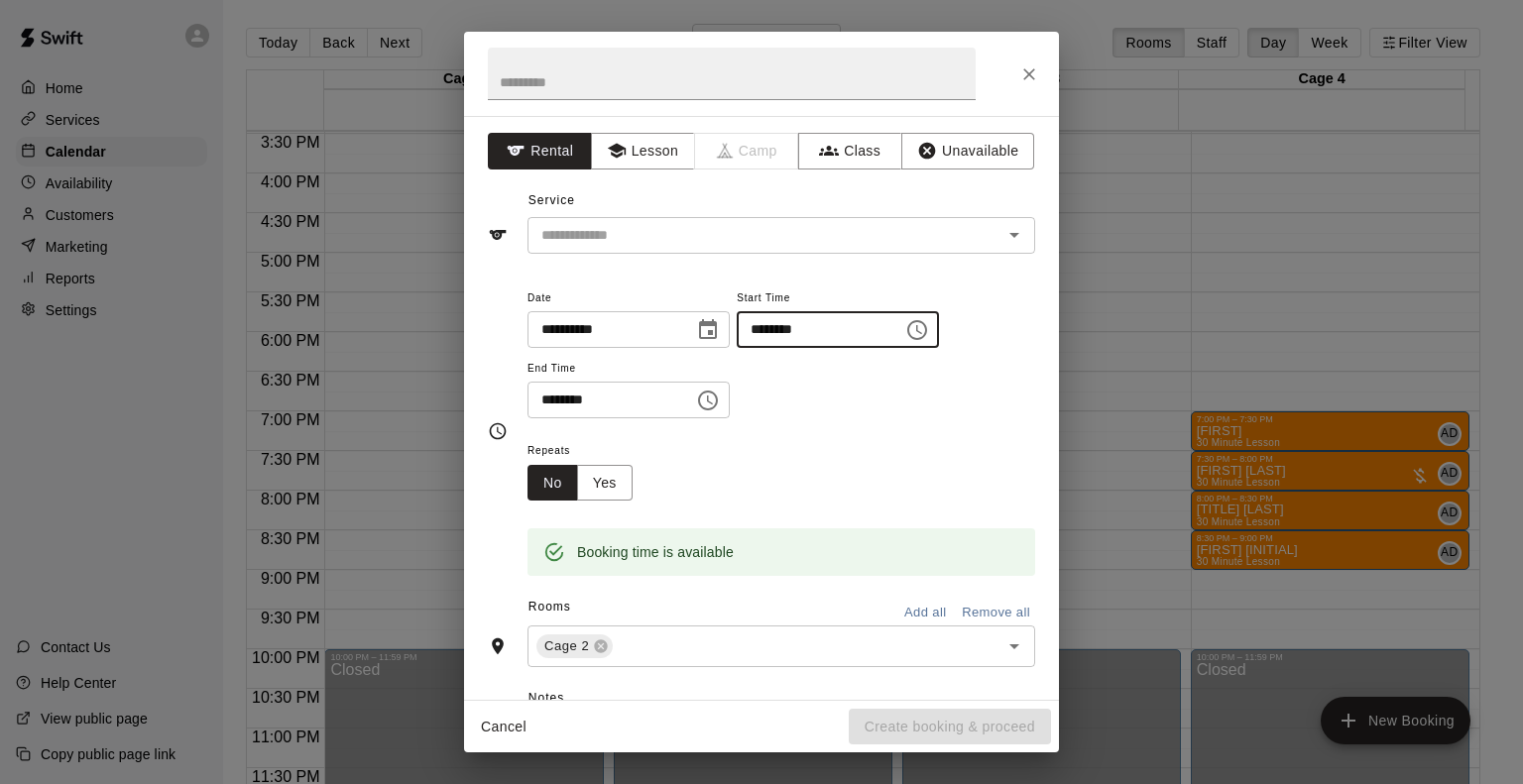 type on "********" 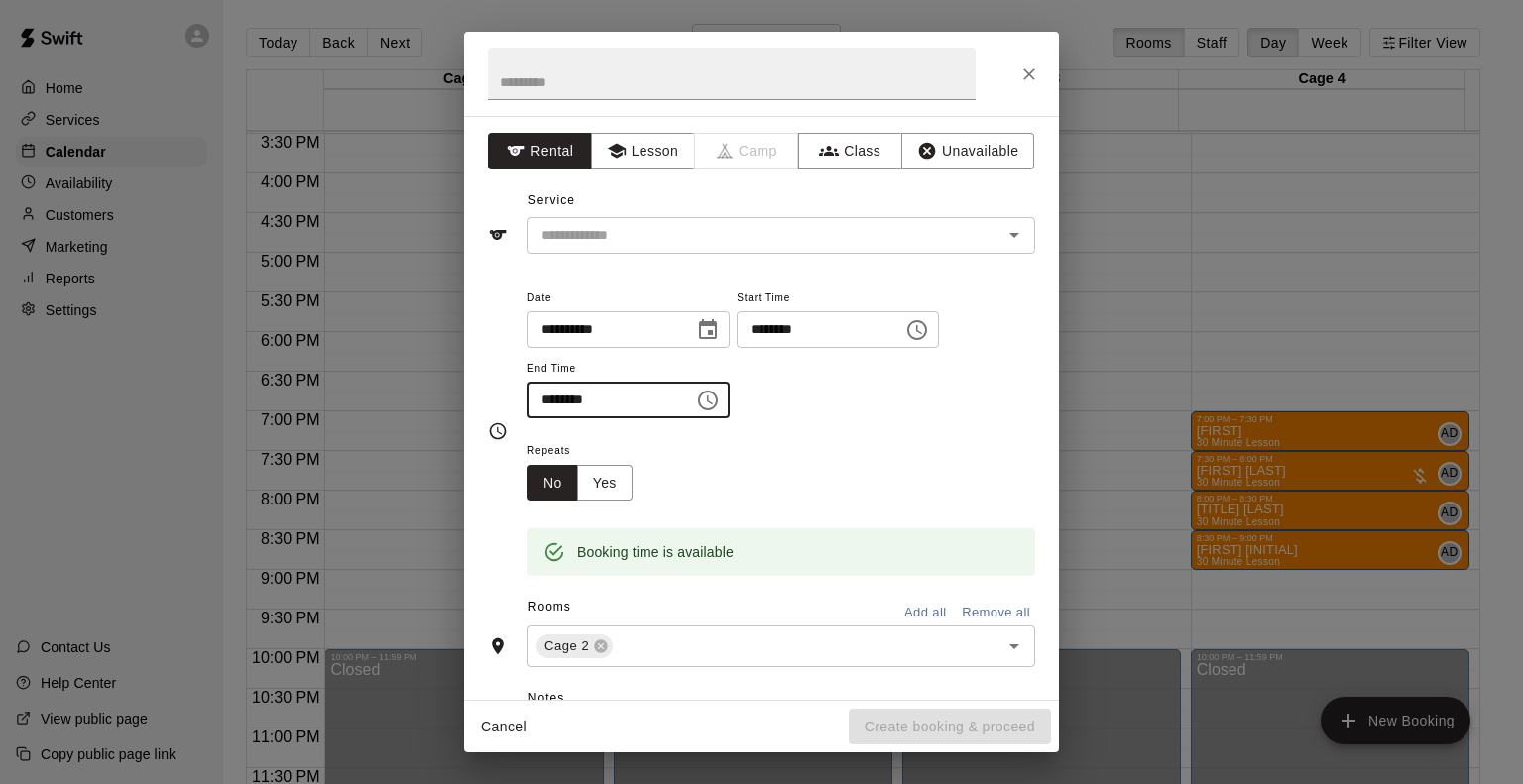 type on "********" 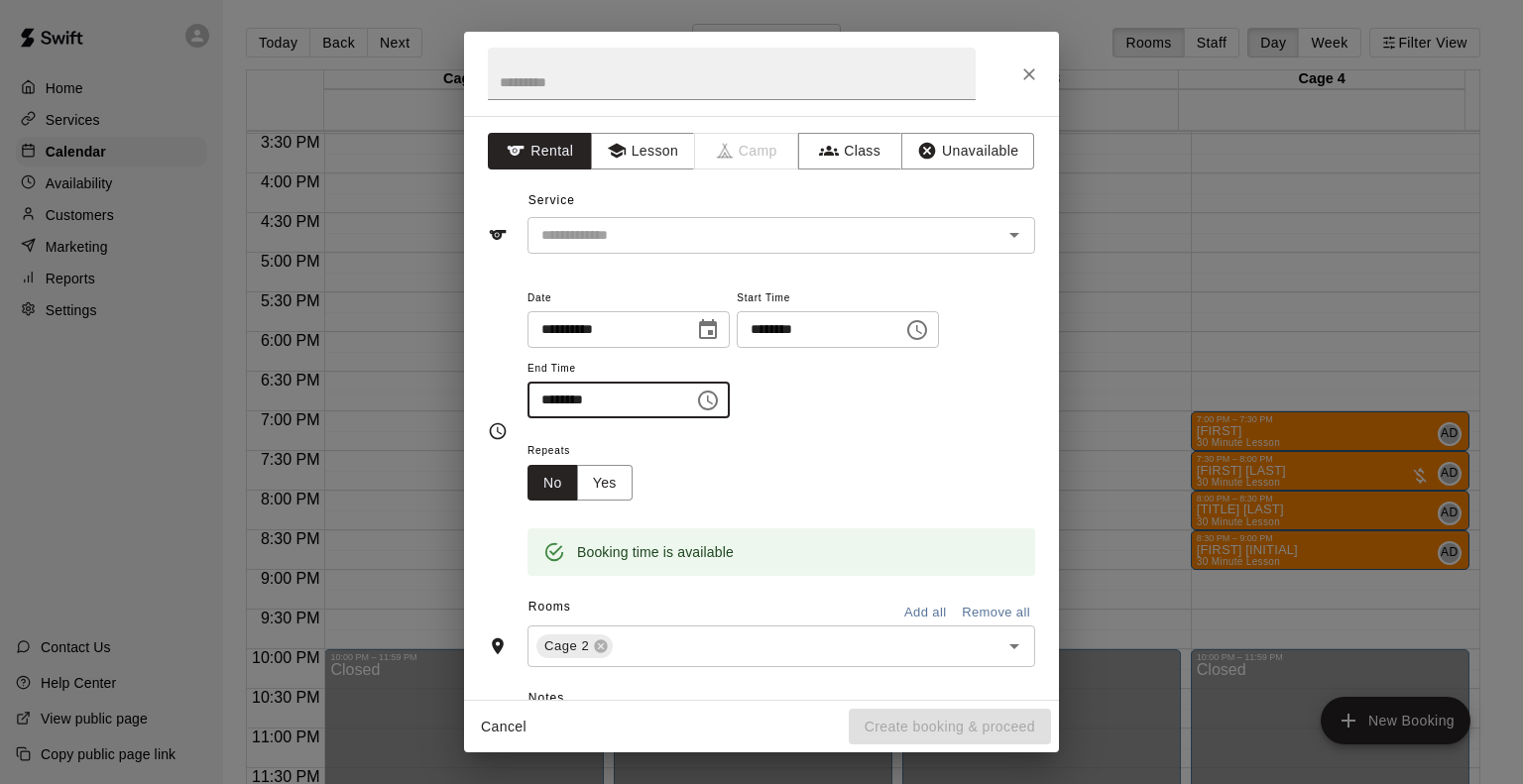 click on "**********" at bounding box center [781, 352] 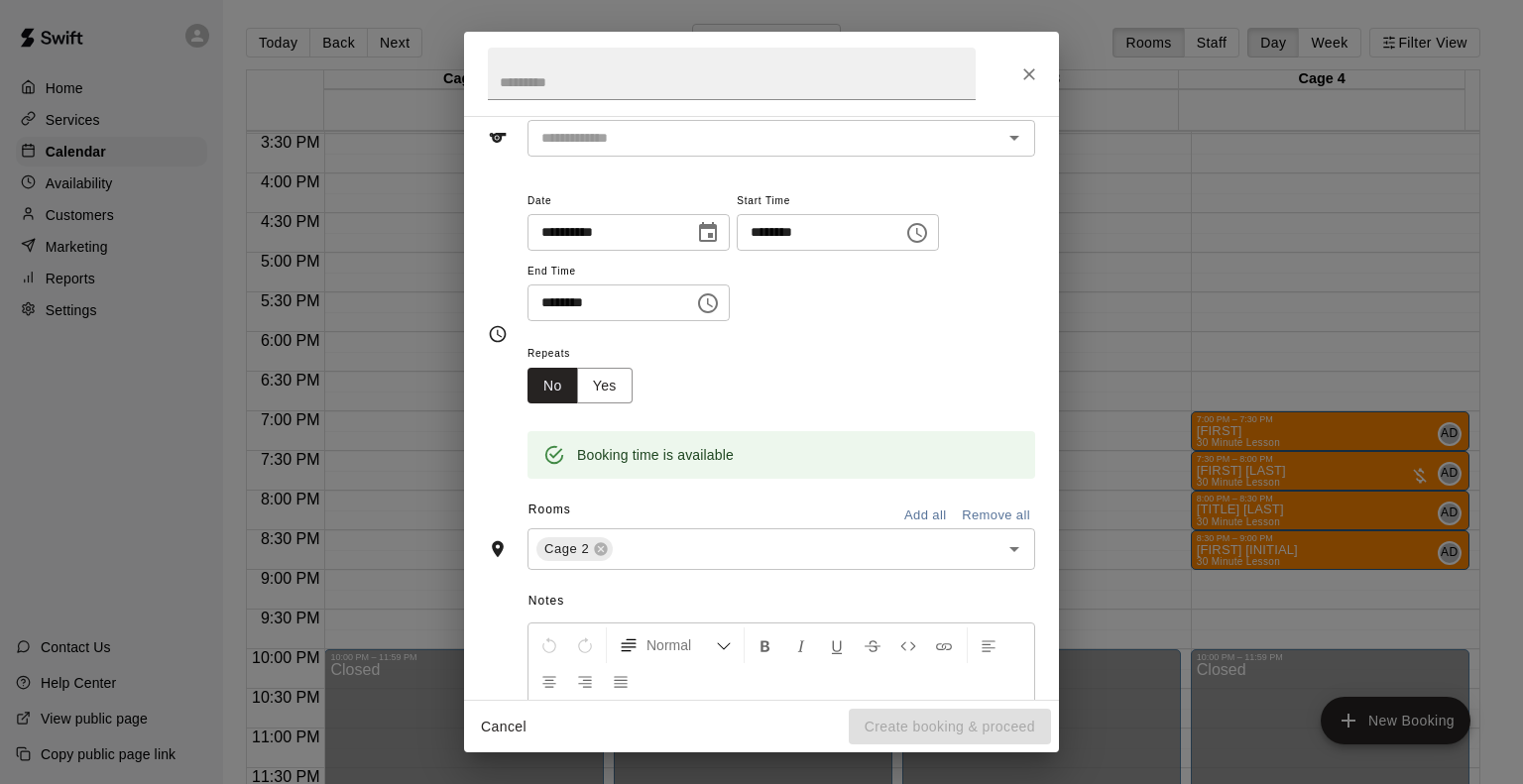 scroll, scrollTop: 198, scrollLeft: 0, axis: vertical 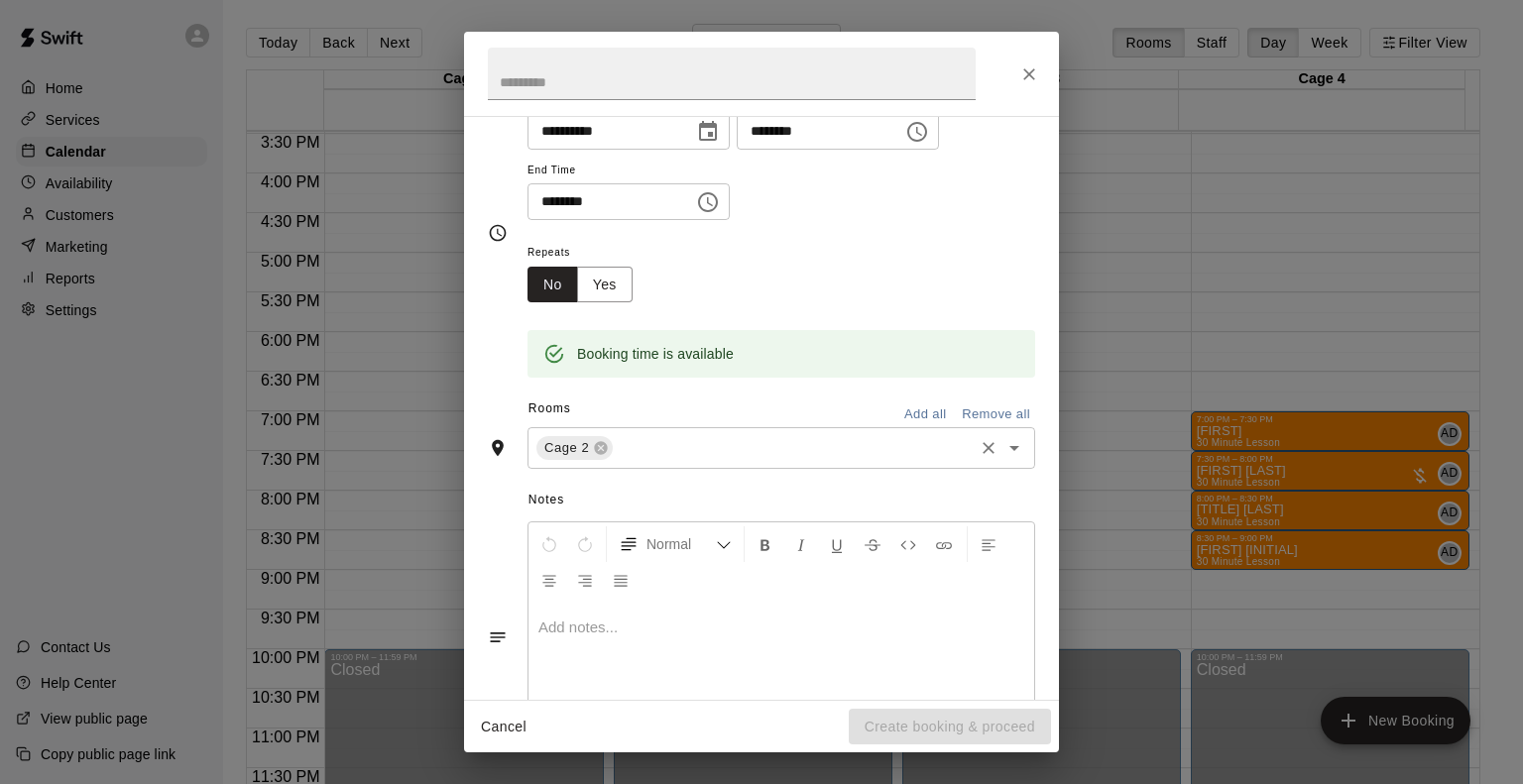 click at bounding box center [793, 448] 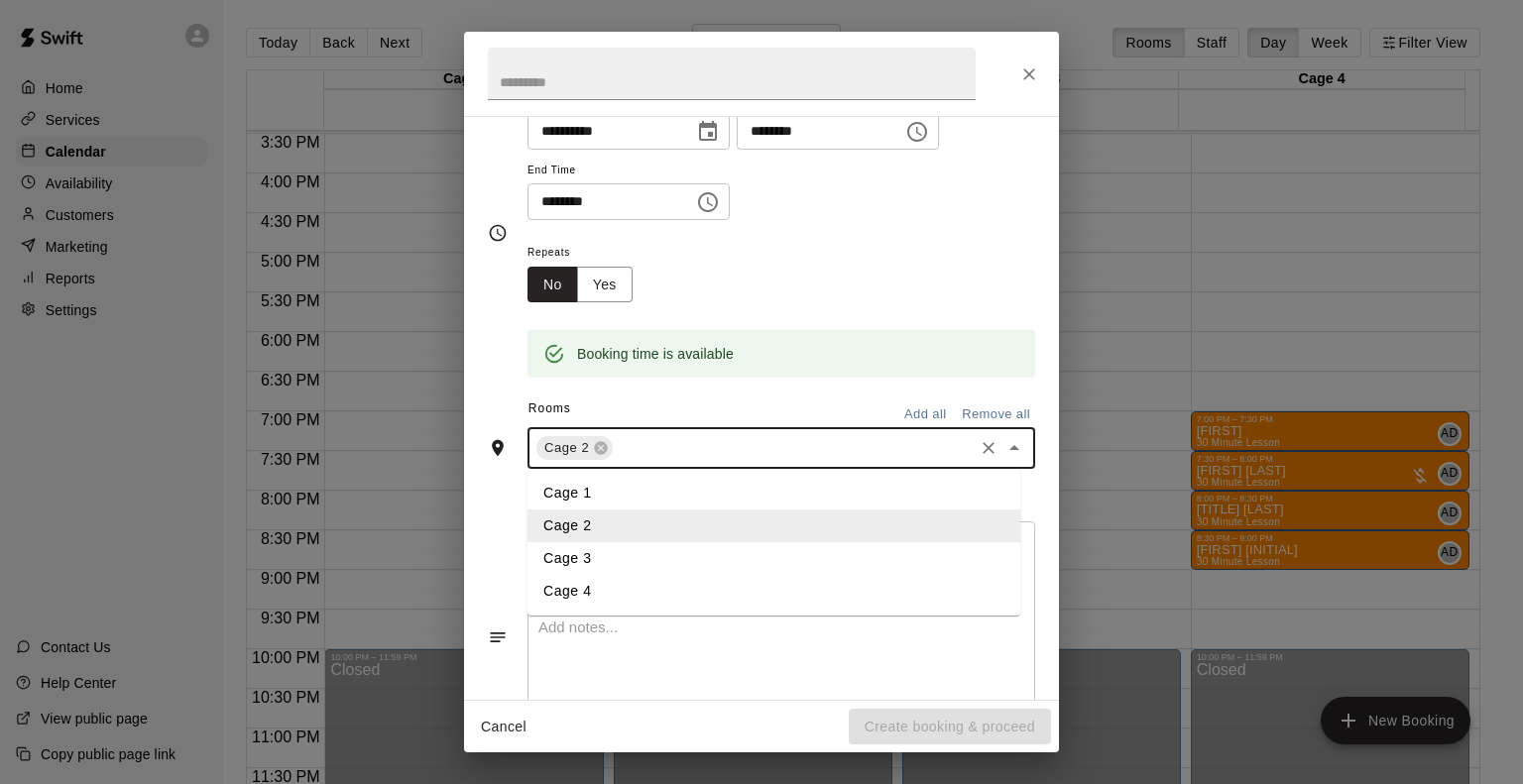 click on "Cage 3" at bounding box center [773, 558] 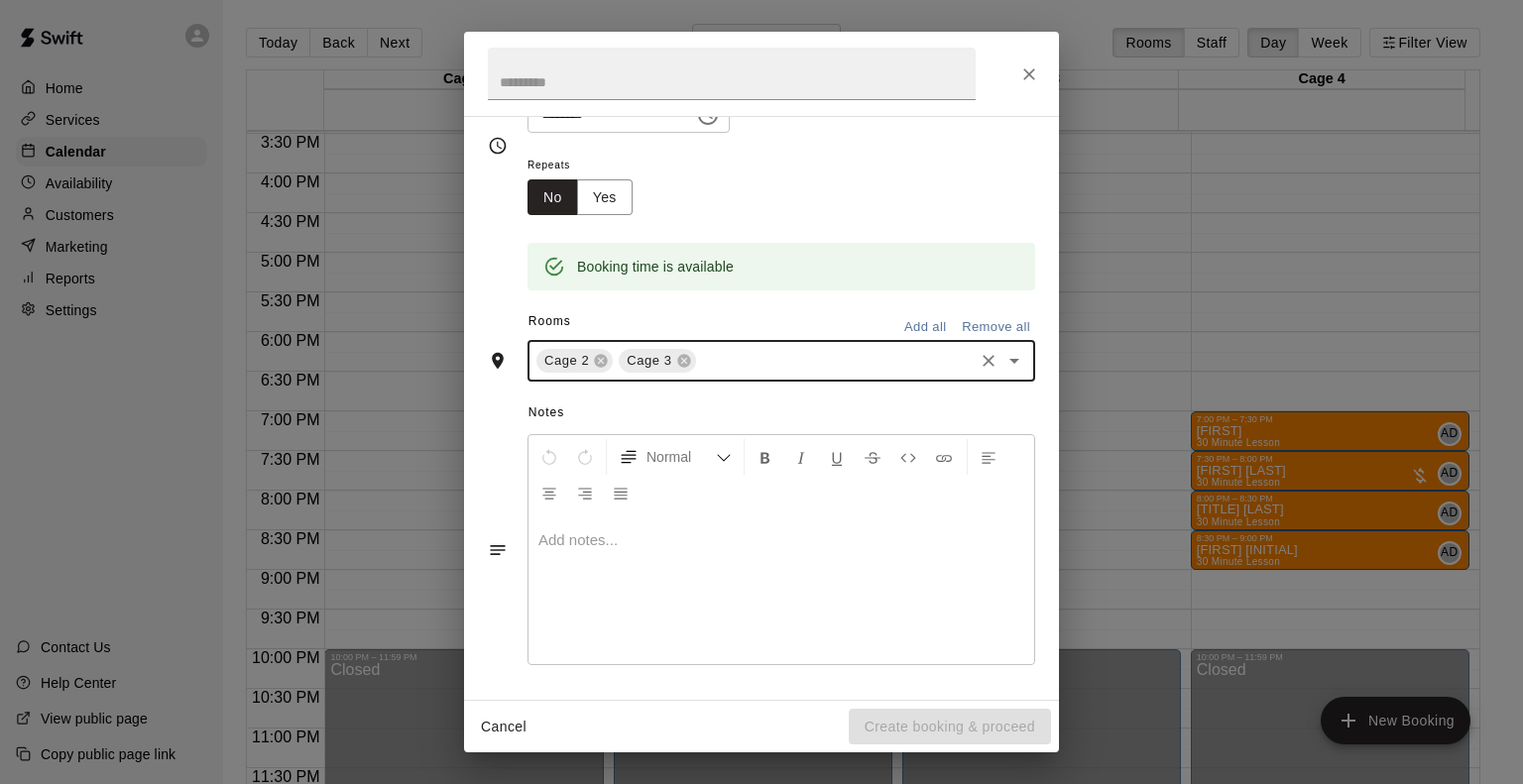 scroll, scrollTop: 0, scrollLeft: 0, axis: both 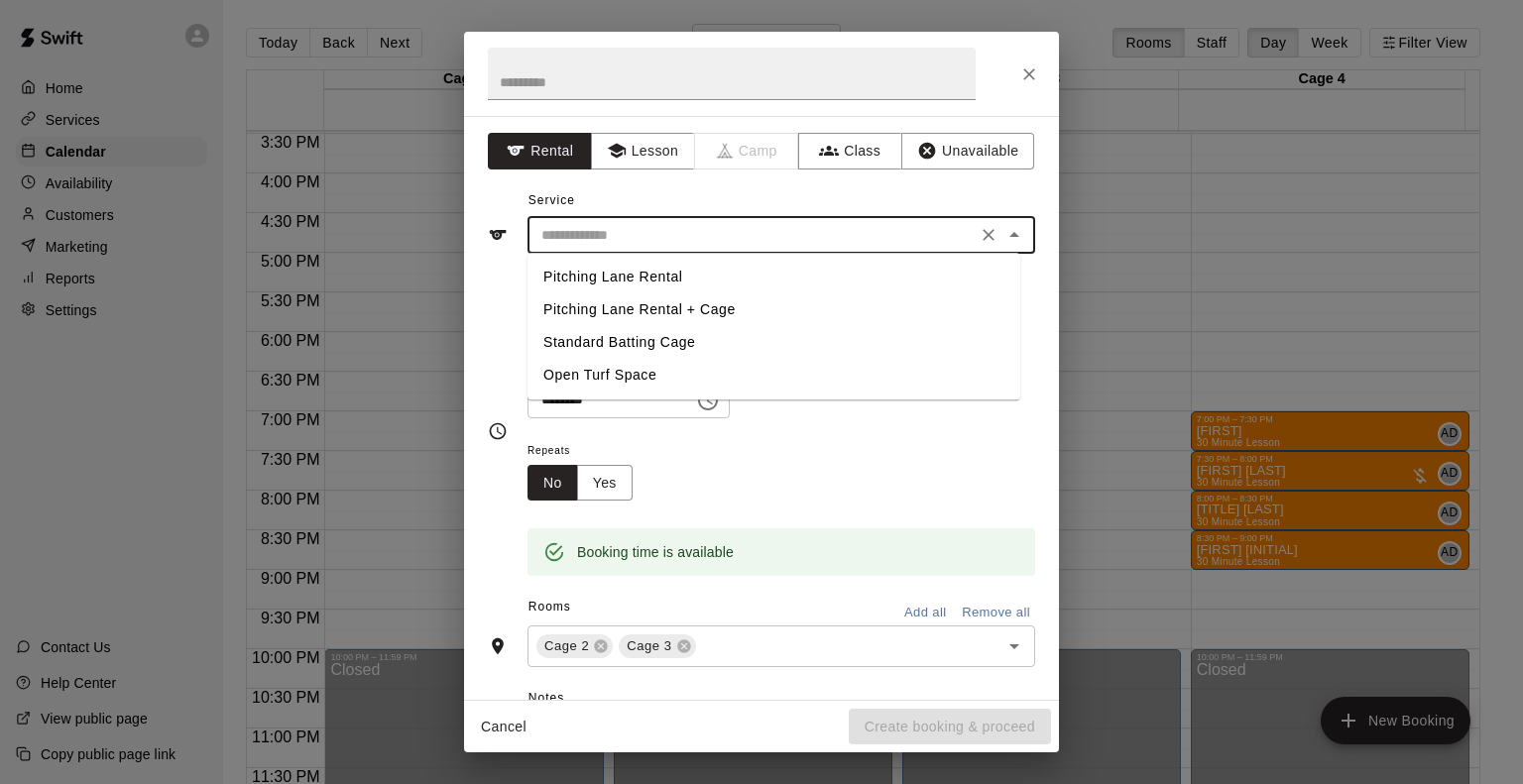 click at bounding box center (752, 235) 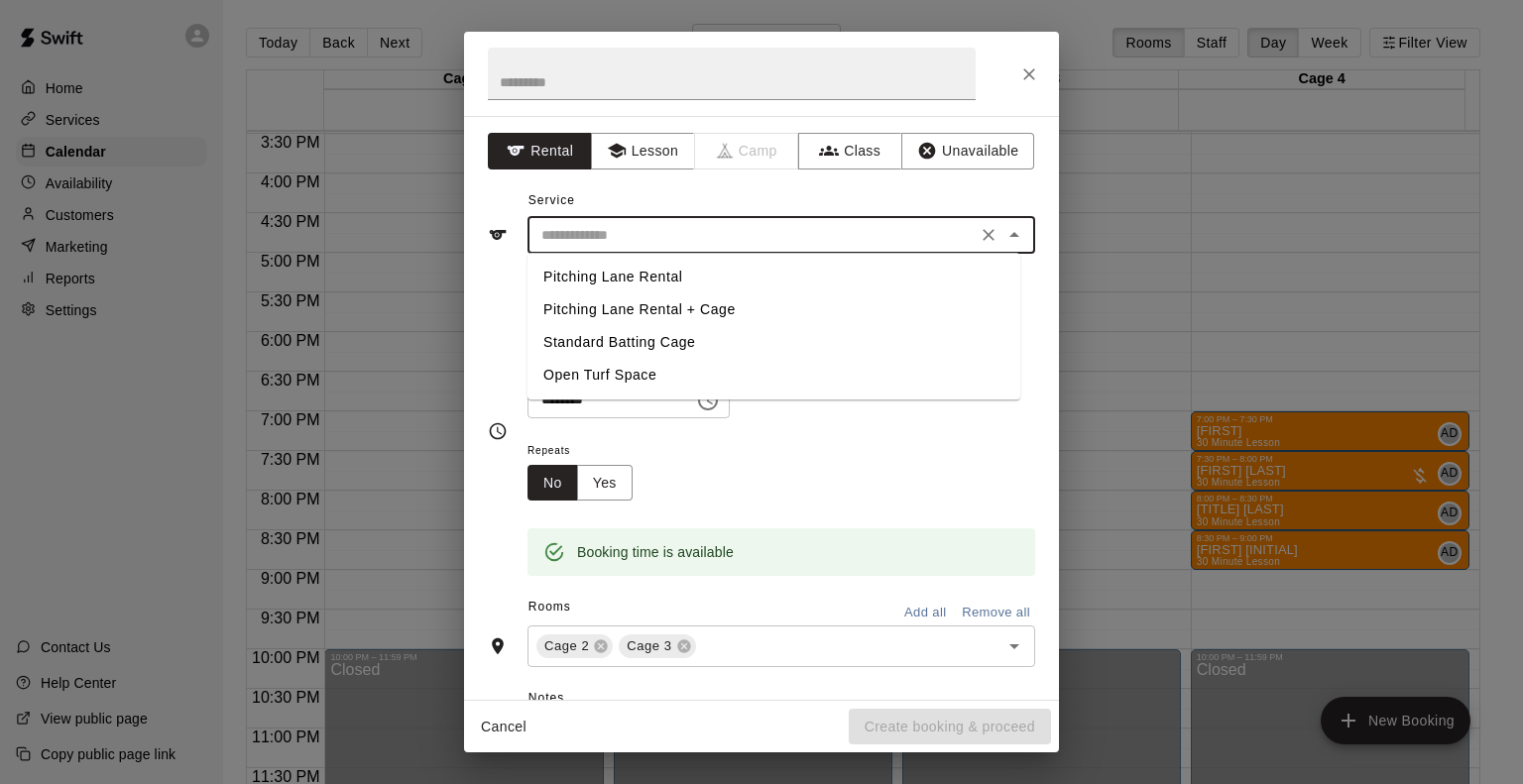 type on "**********" 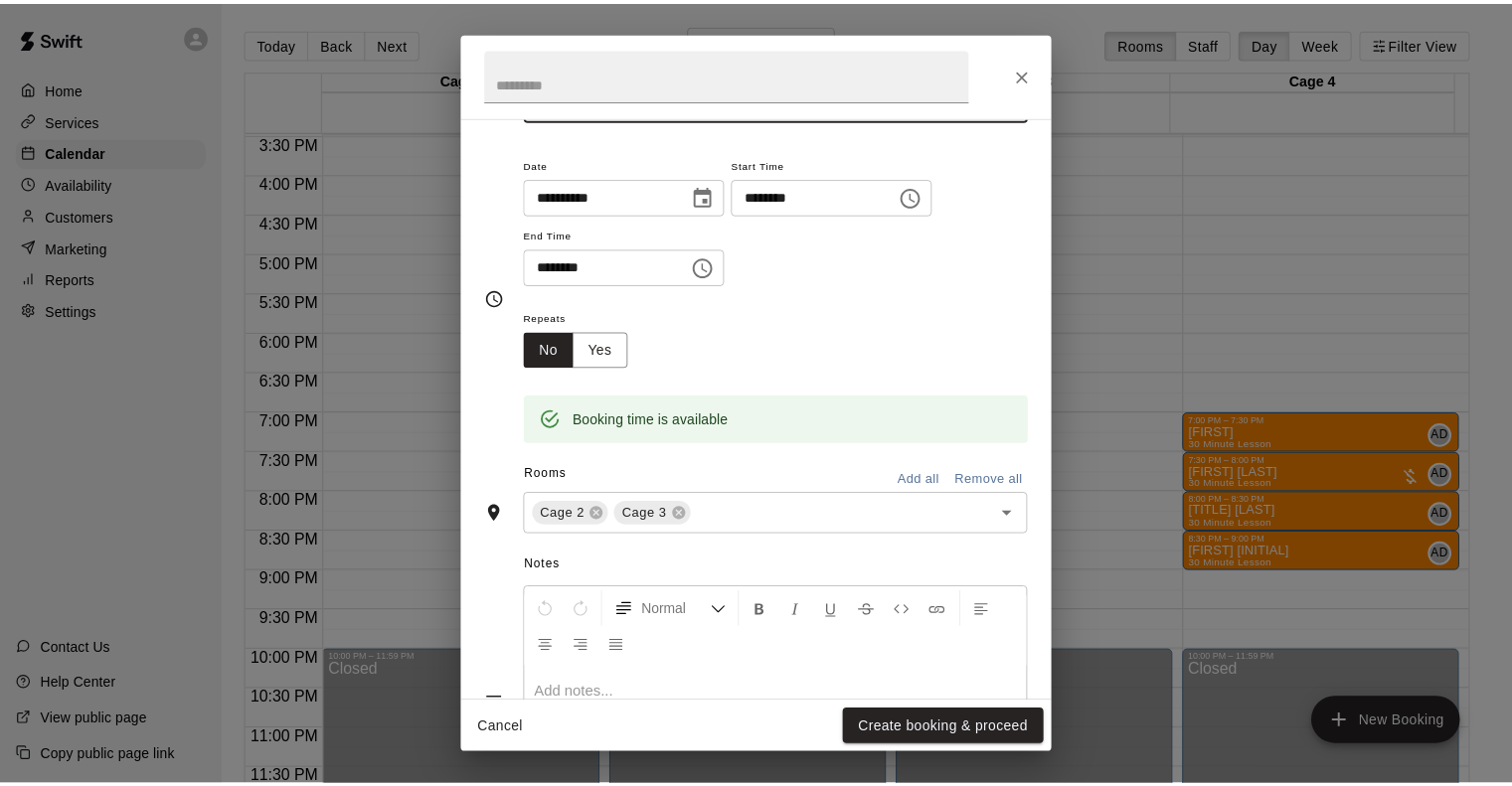 scroll, scrollTop: 286, scrollLeft: 0, axis: vertical 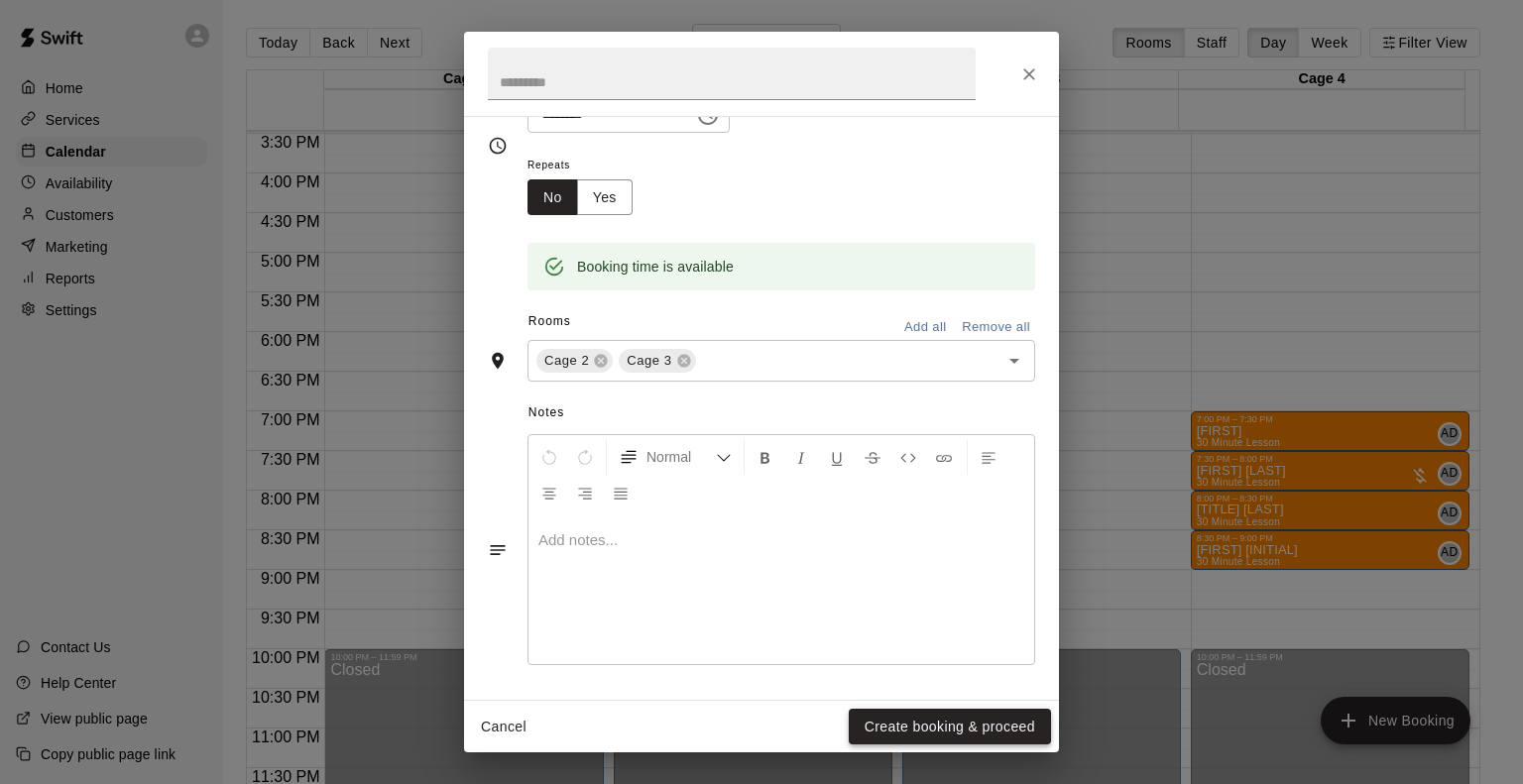 click on "Create booking & proceed" at bounding box center [950, 727] 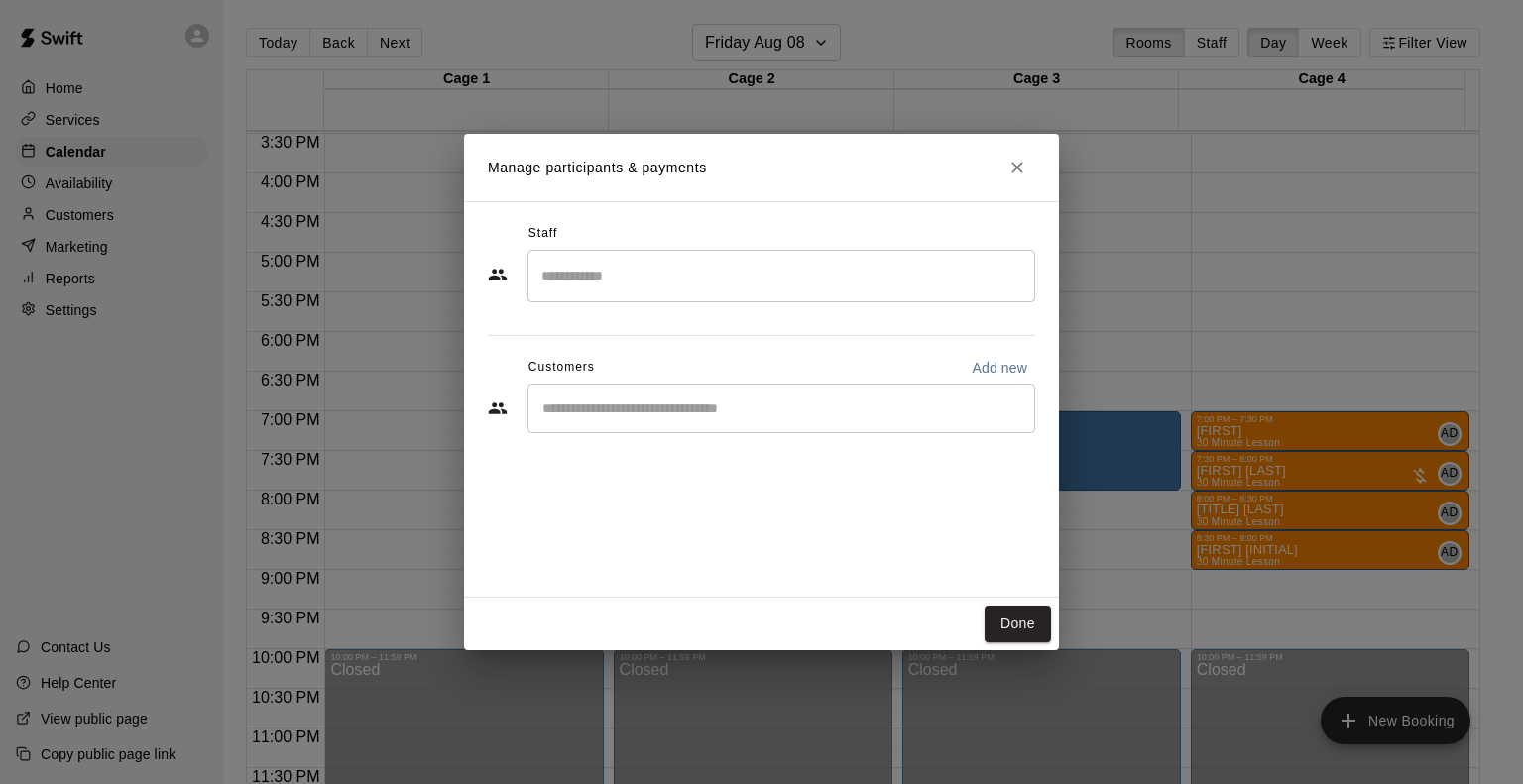 click at bounding box center (781, 408) 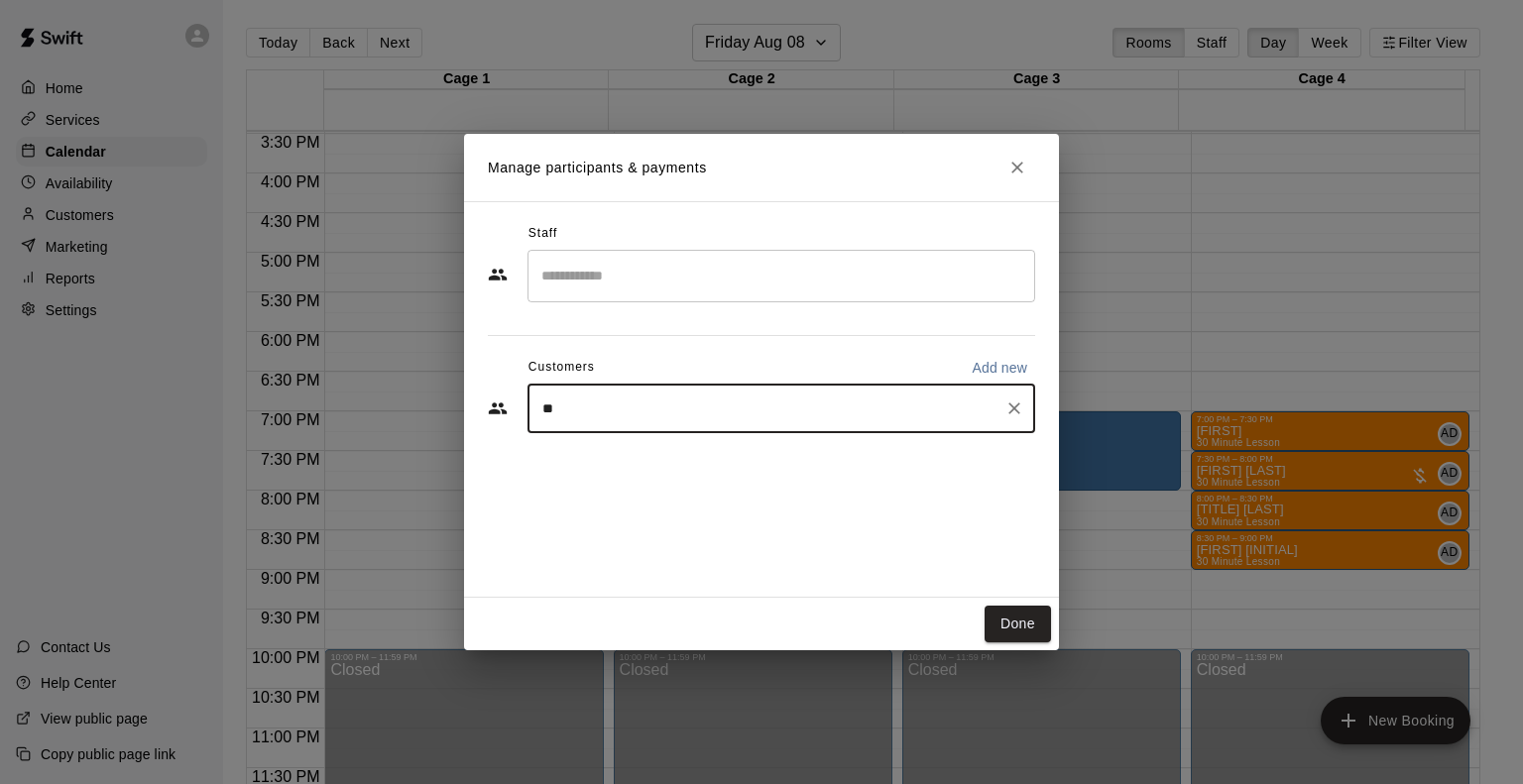 type on "***" 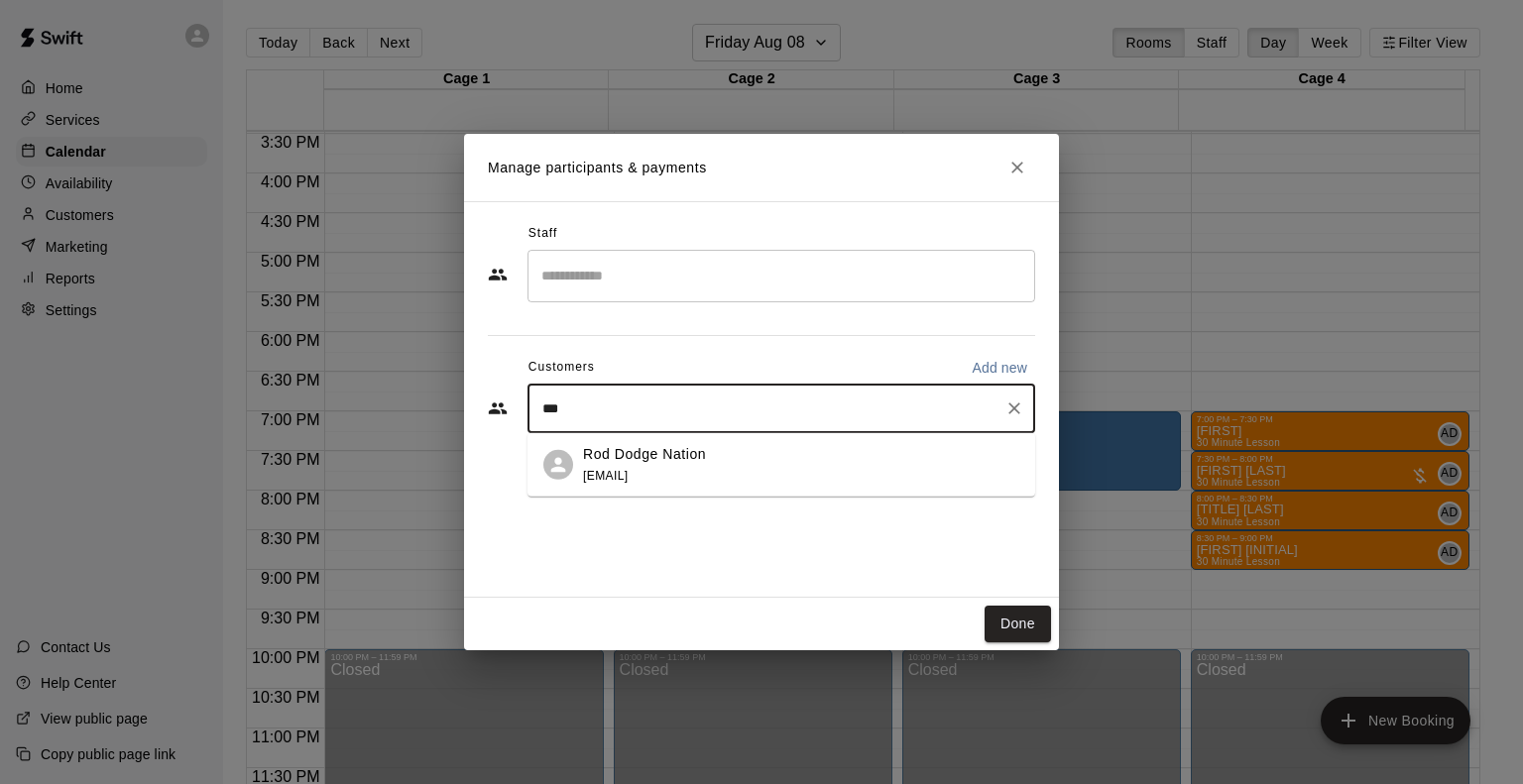 click on "Rod Dodge Nation" at bounding box center (644, 453) 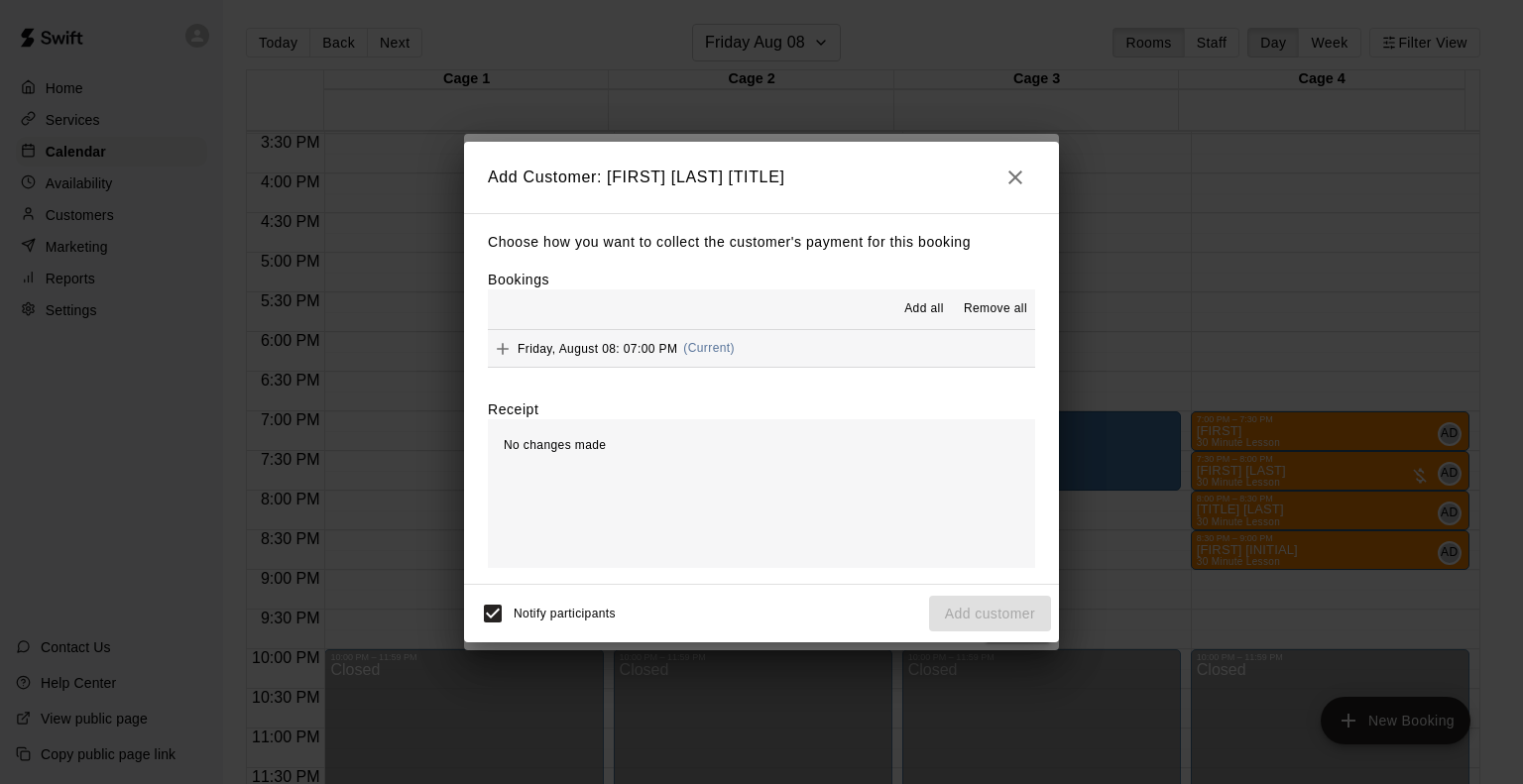 click on "Friday, August 08: 07:00 PM (Current)" at bounding box center (611, 349) 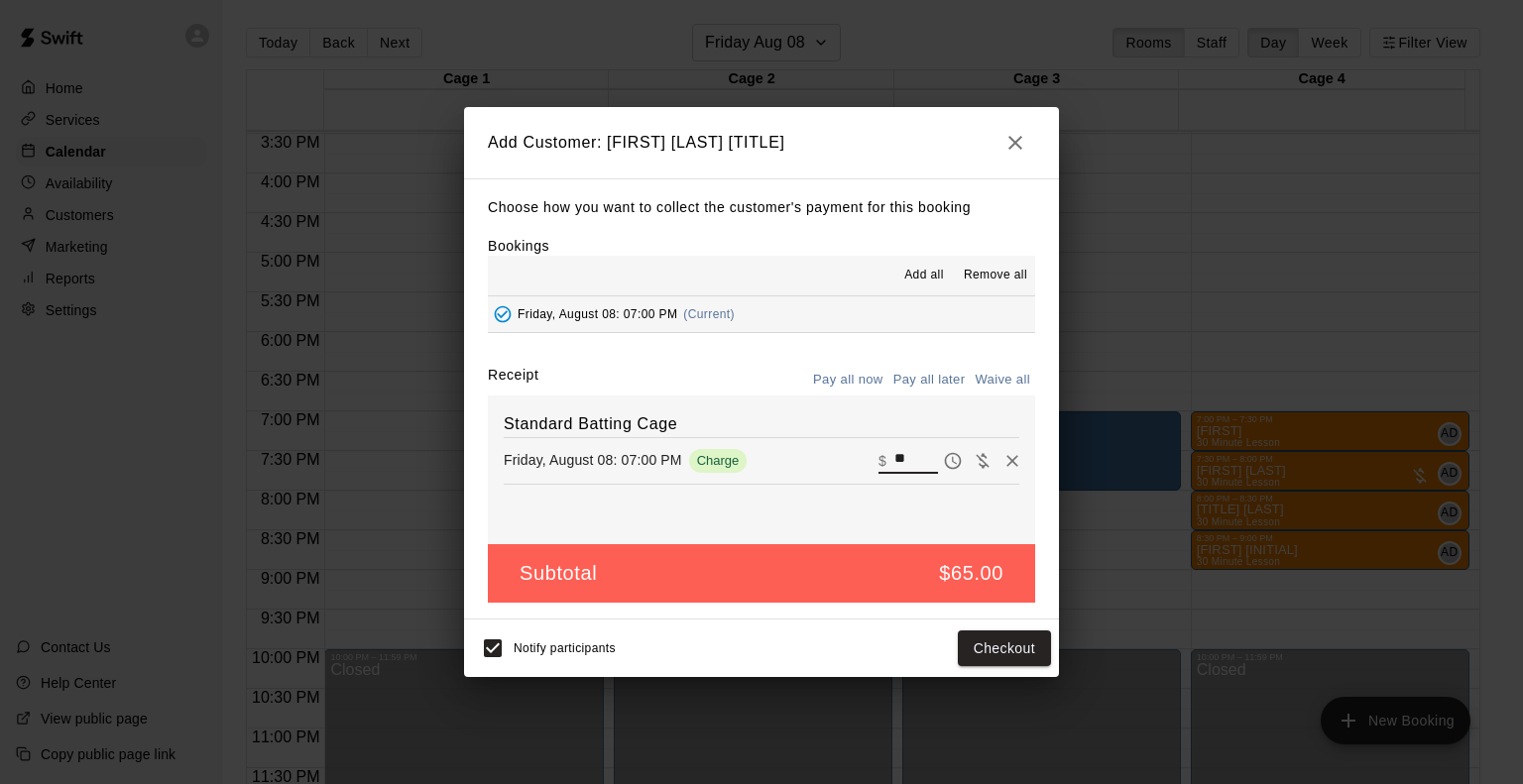 drag, startPoint x: 904, startPoint y: 459, endPoint x: 840, endPoint y: 467, distance: 64.498062 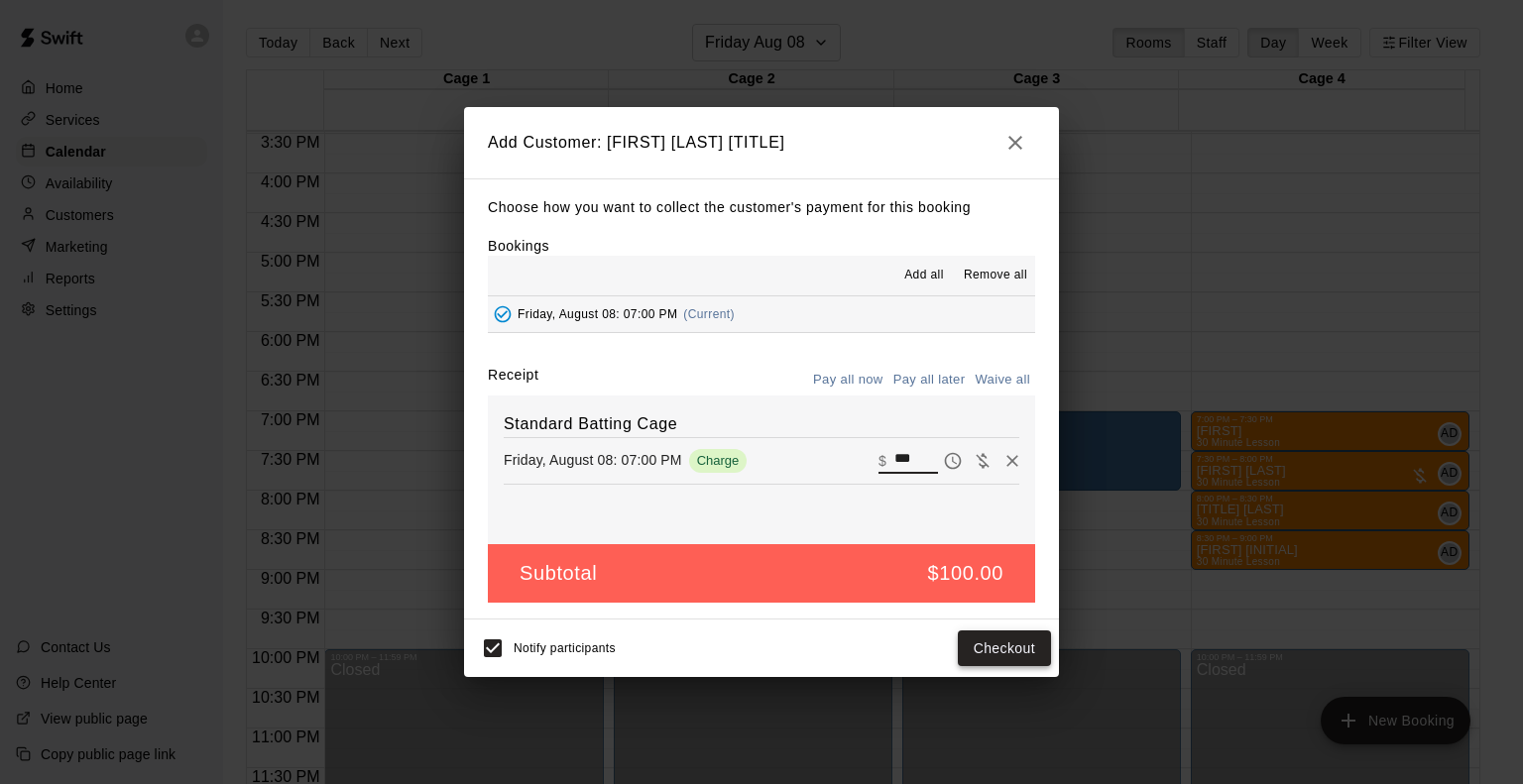 type on "***" 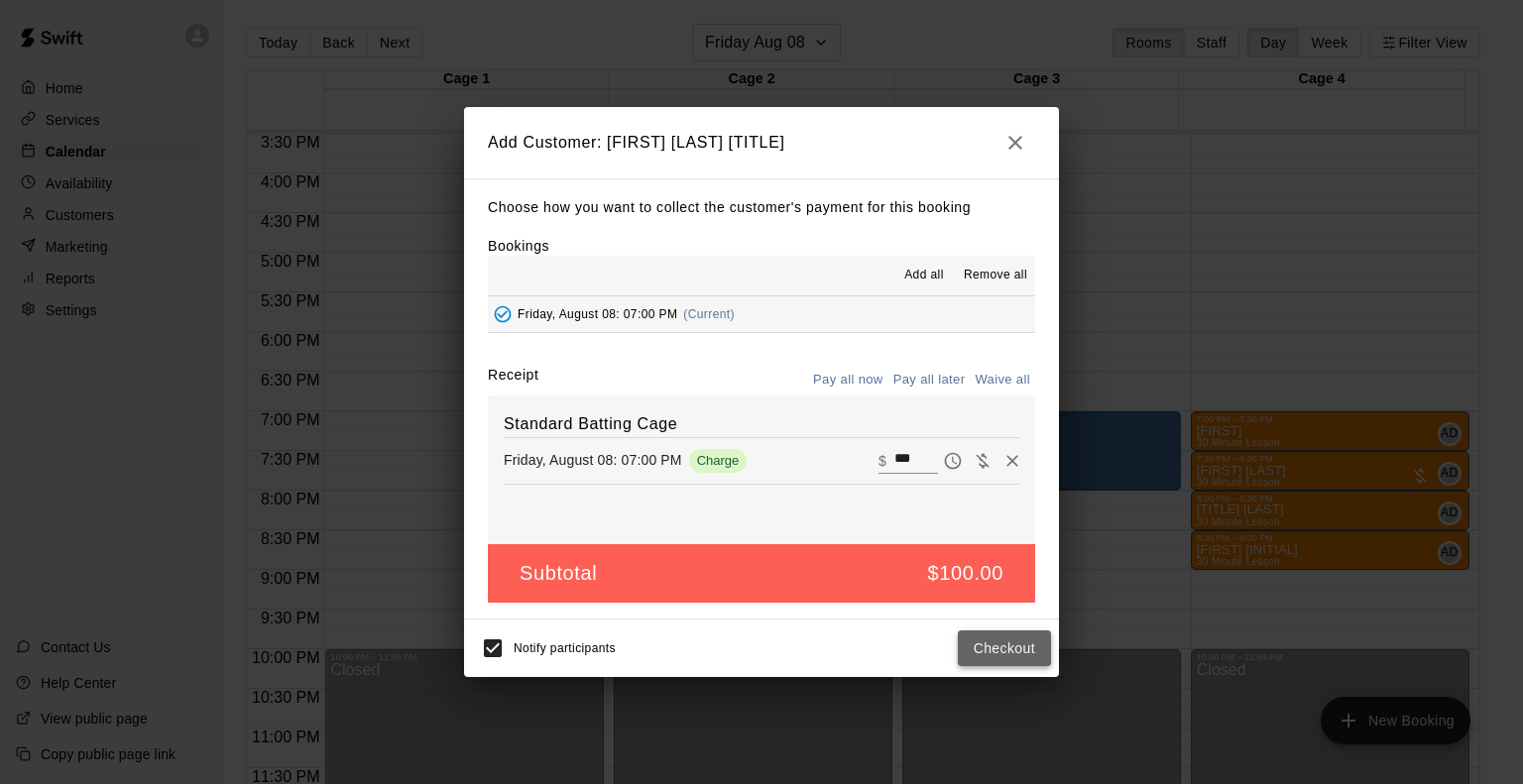 click on "Checkout" at bounding box center (1004, 648) 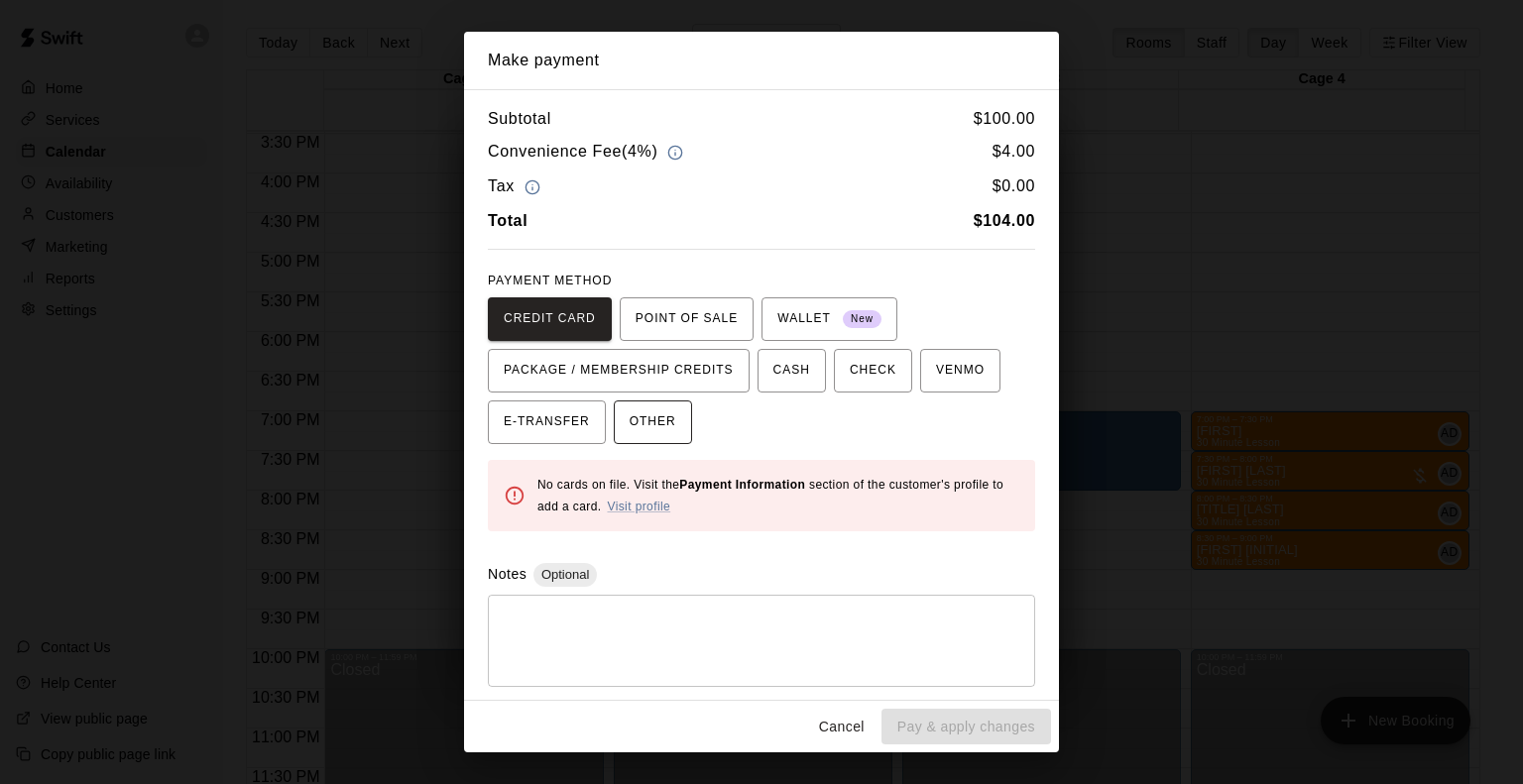 click on "OTHER" at bounding box center [652, 422] 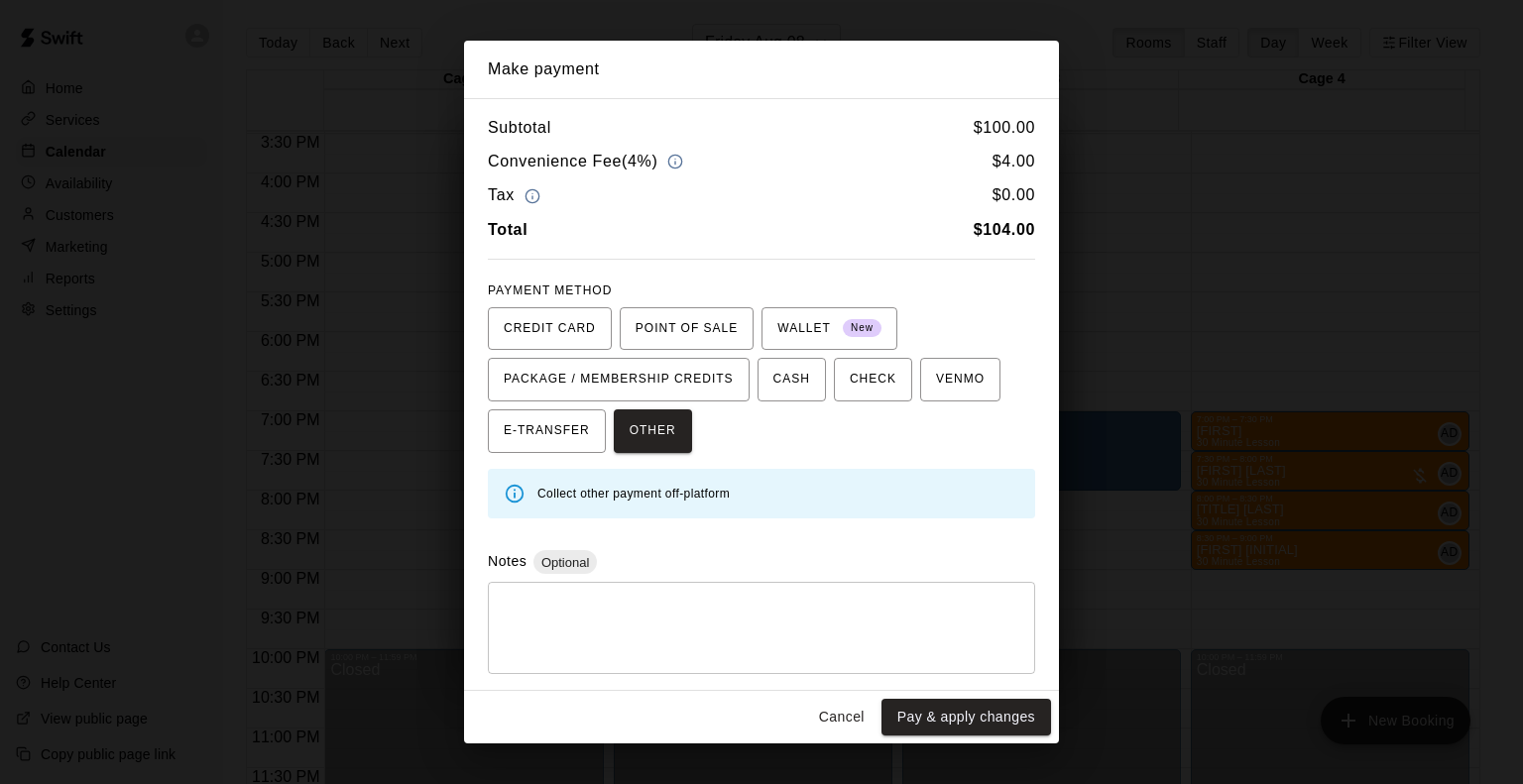 click on "Cancel" at bounding box center [842, 717] 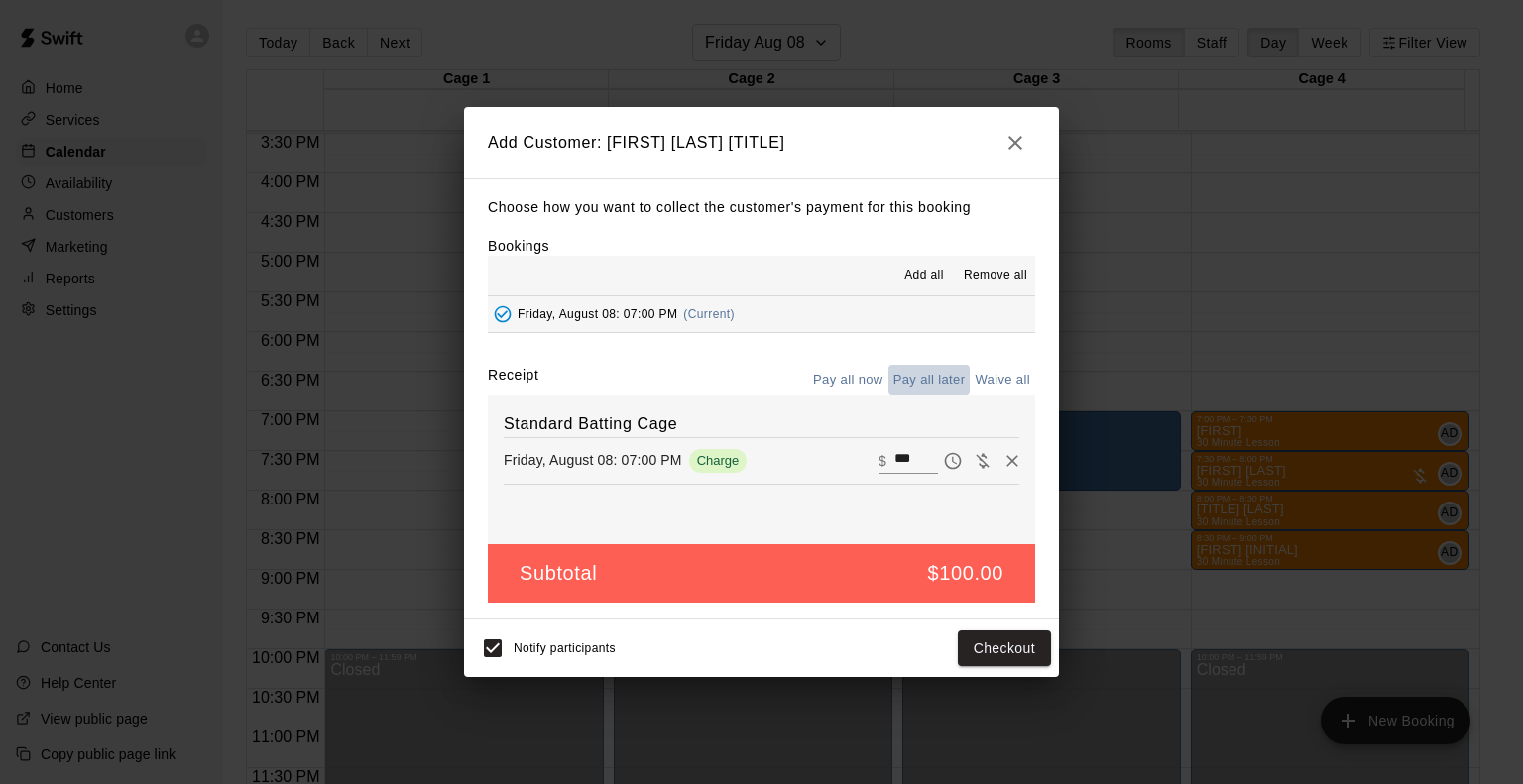 click on "Pay all later" at bounding box center [929, 380] 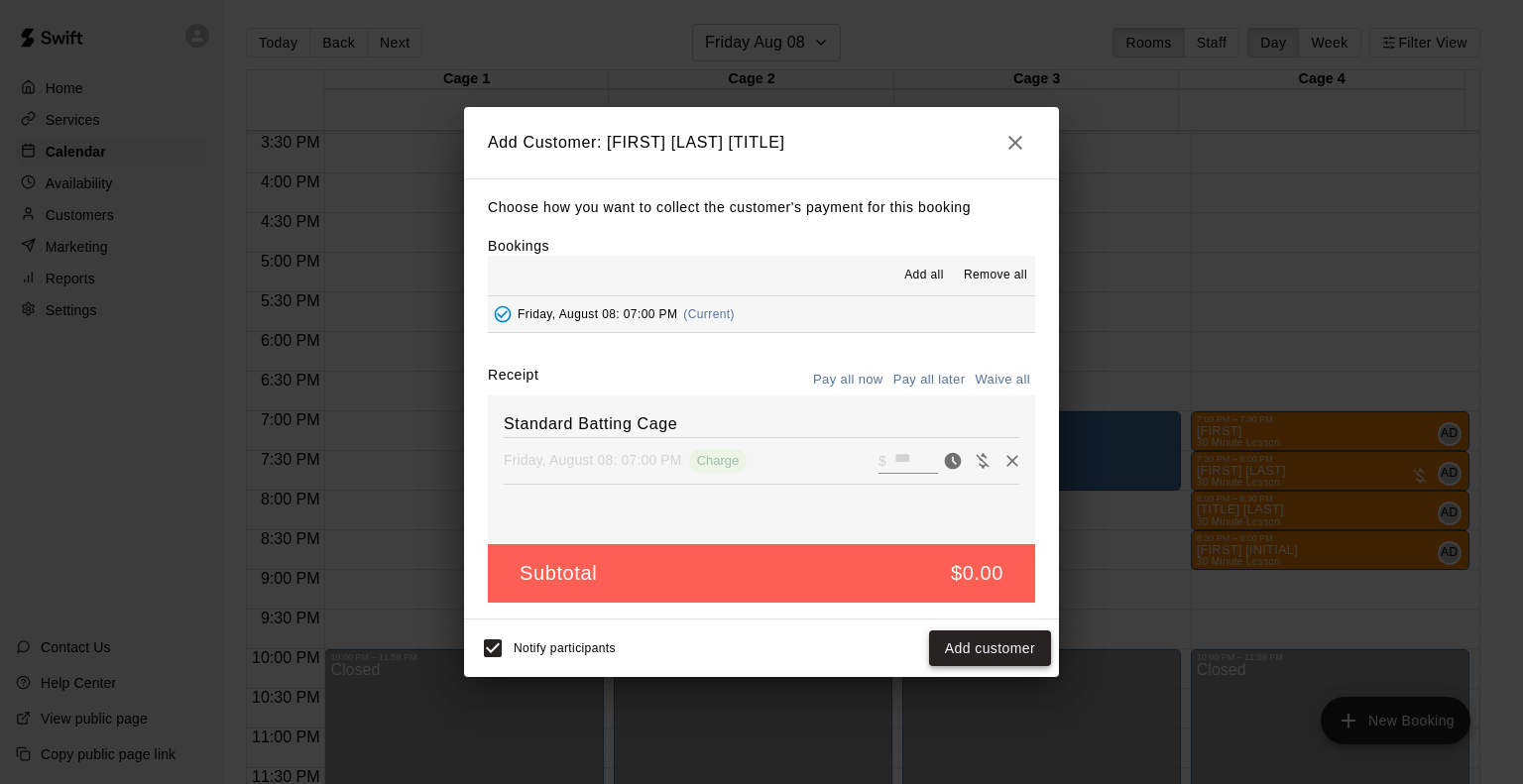 click on "Add customer" at bounding box center [990, 648] 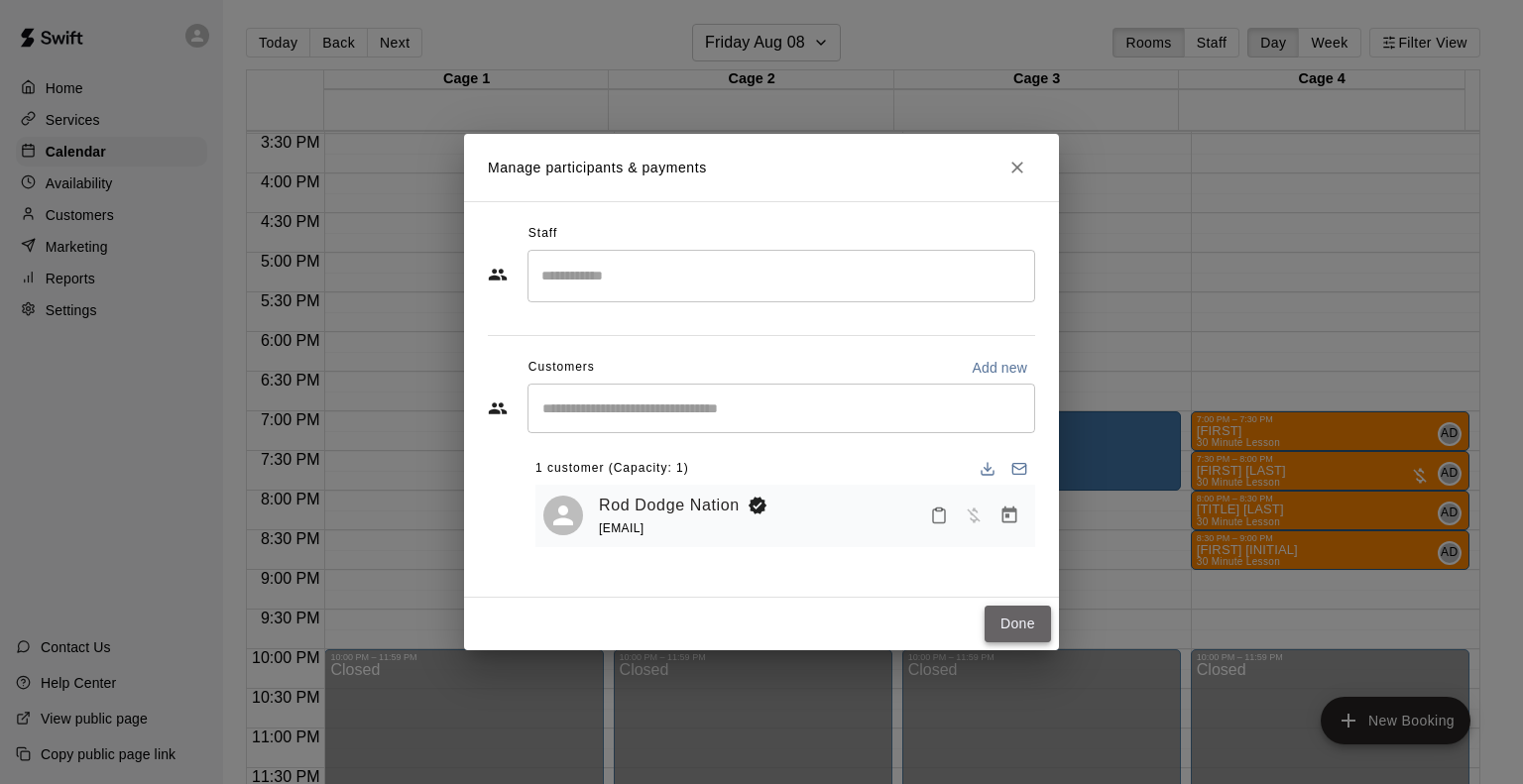 click on "Done" at bounding box center (1017, 623) 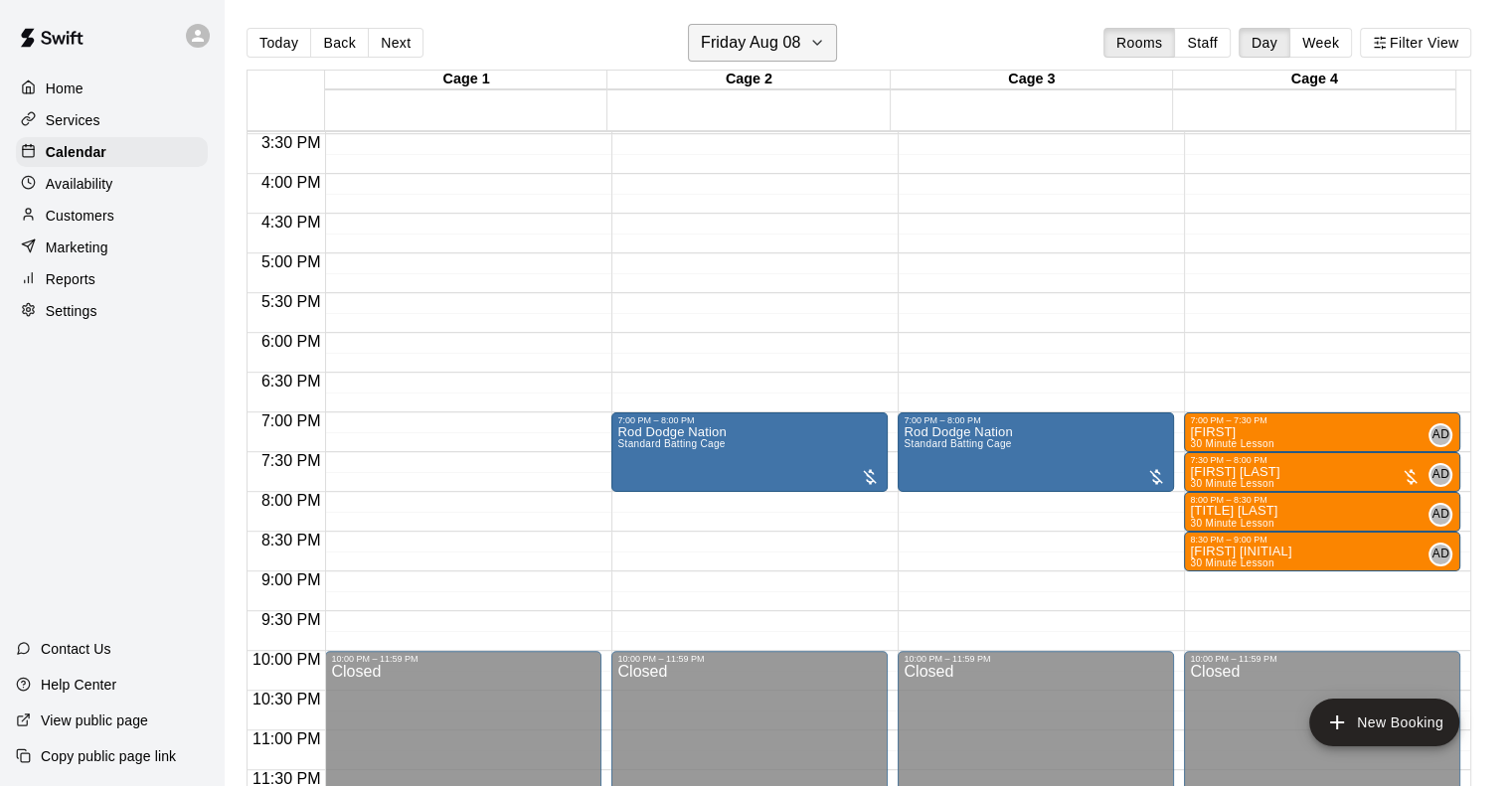 click on "Friday Aug 08" at bounding box center (751, 43) 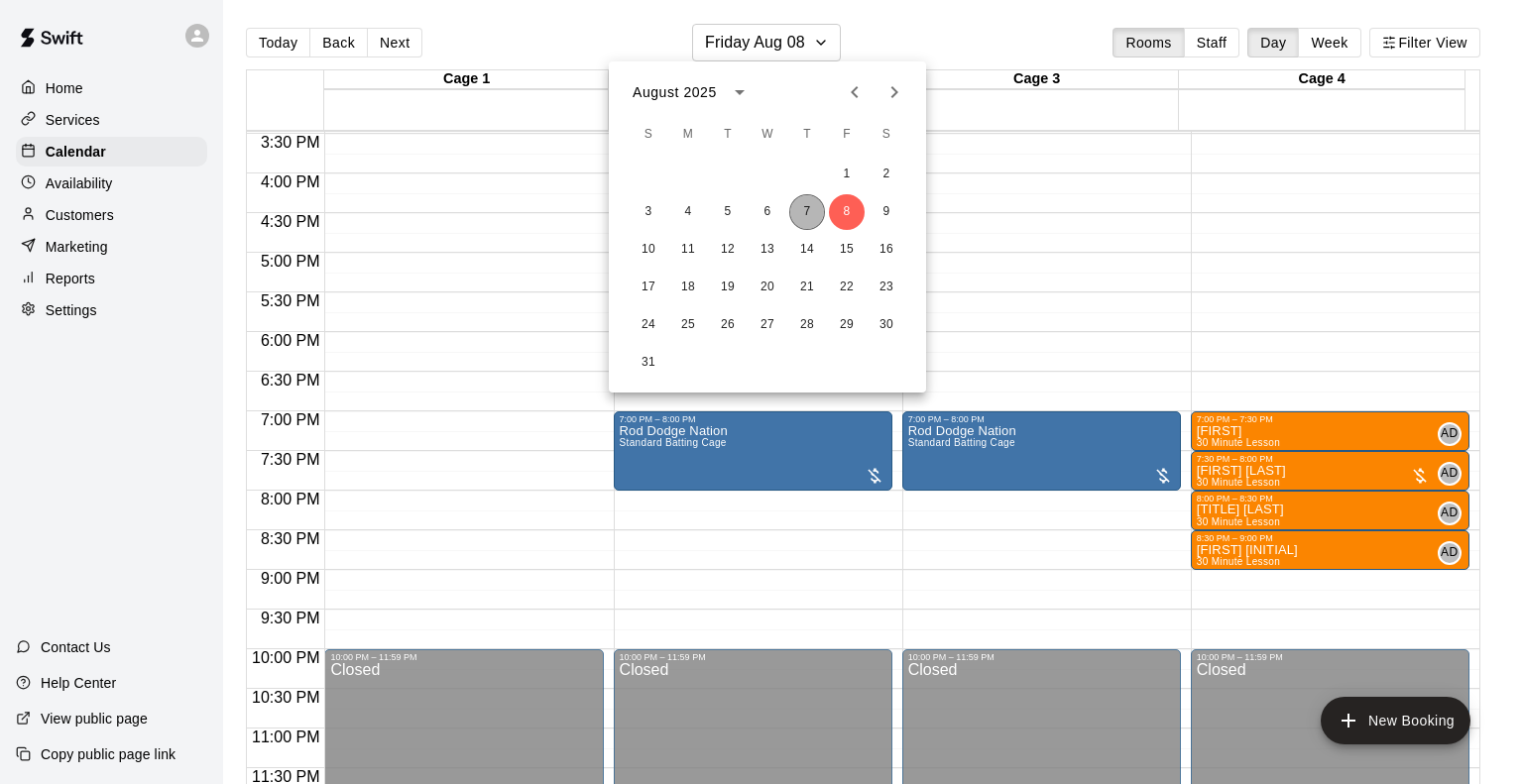 click on "7" at bounding box center (807, 212) 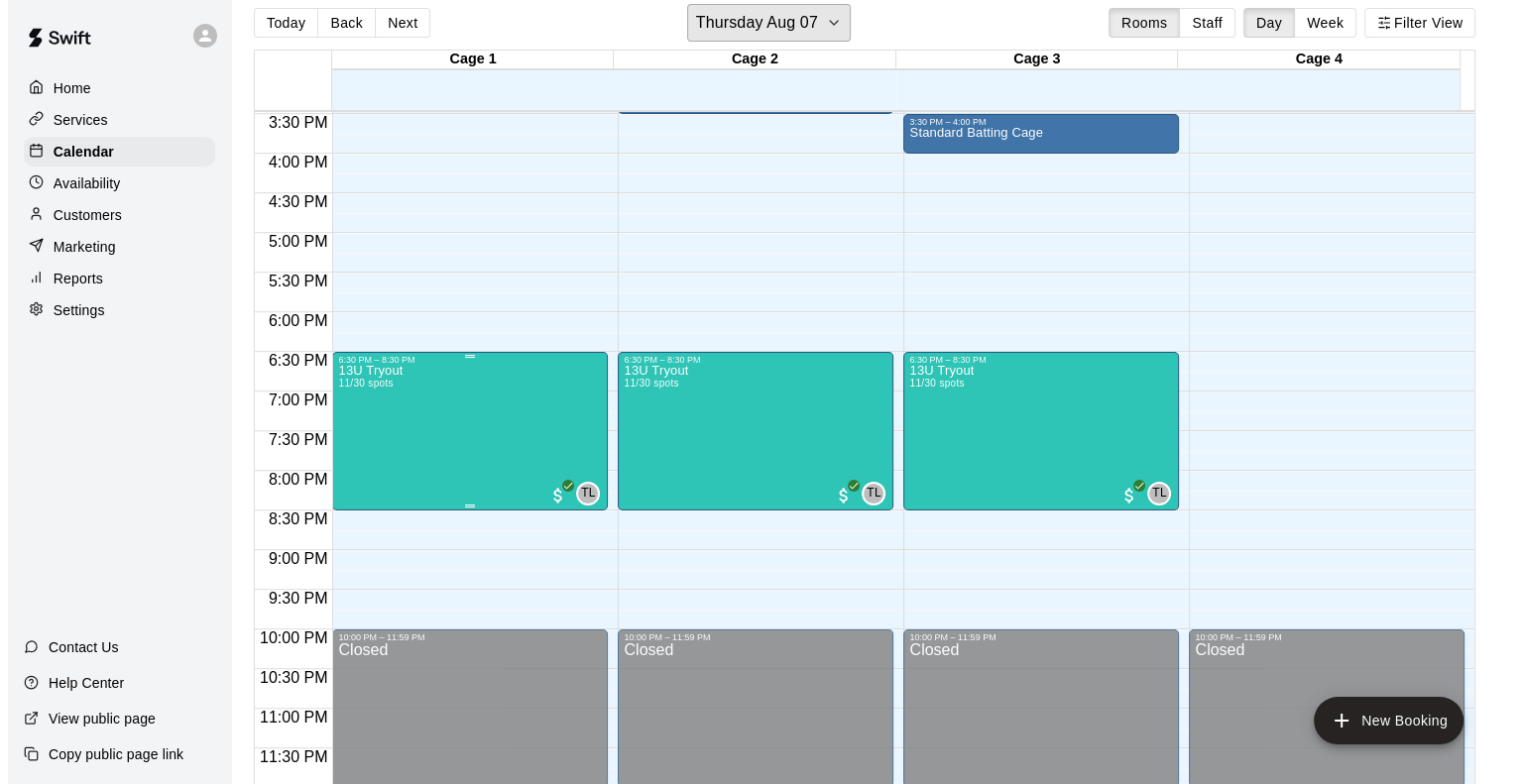 scroll, scrollTop: 32, scrollLeft: 0, axis: vertical 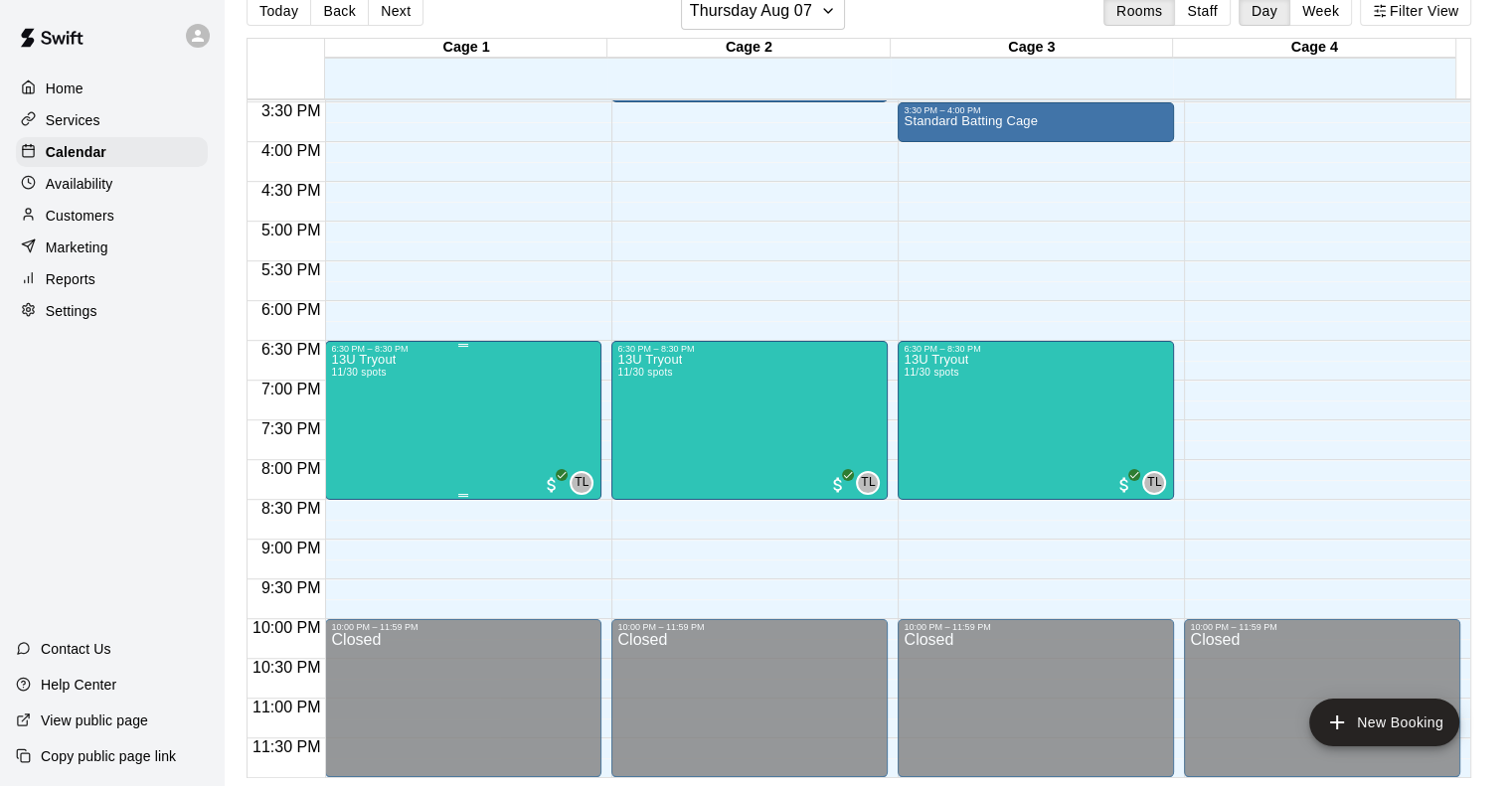 click on "13U Tryout 11/30 spots TL 0" at bounding box center (463, 746) 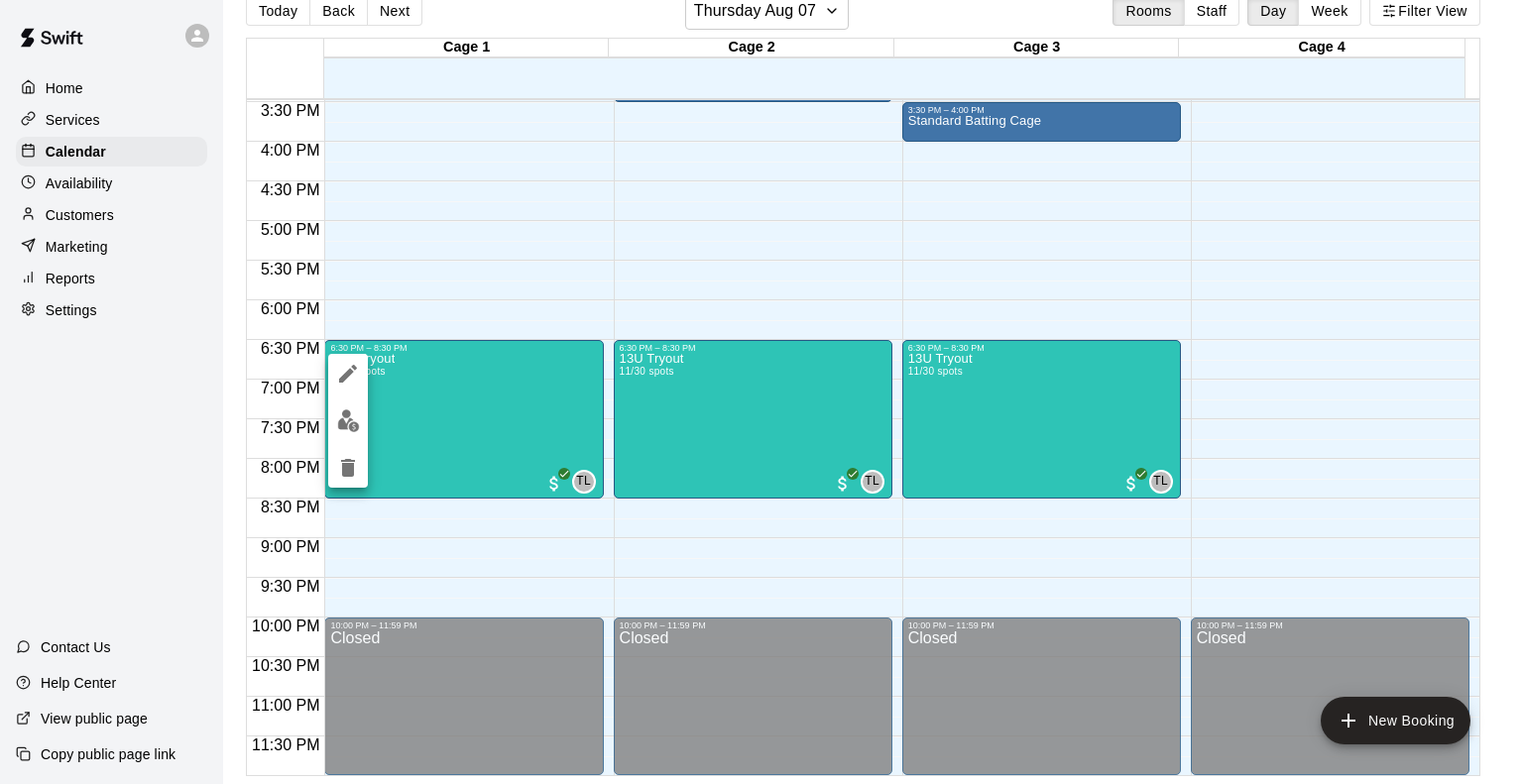 click at bounding box center (762, 392) 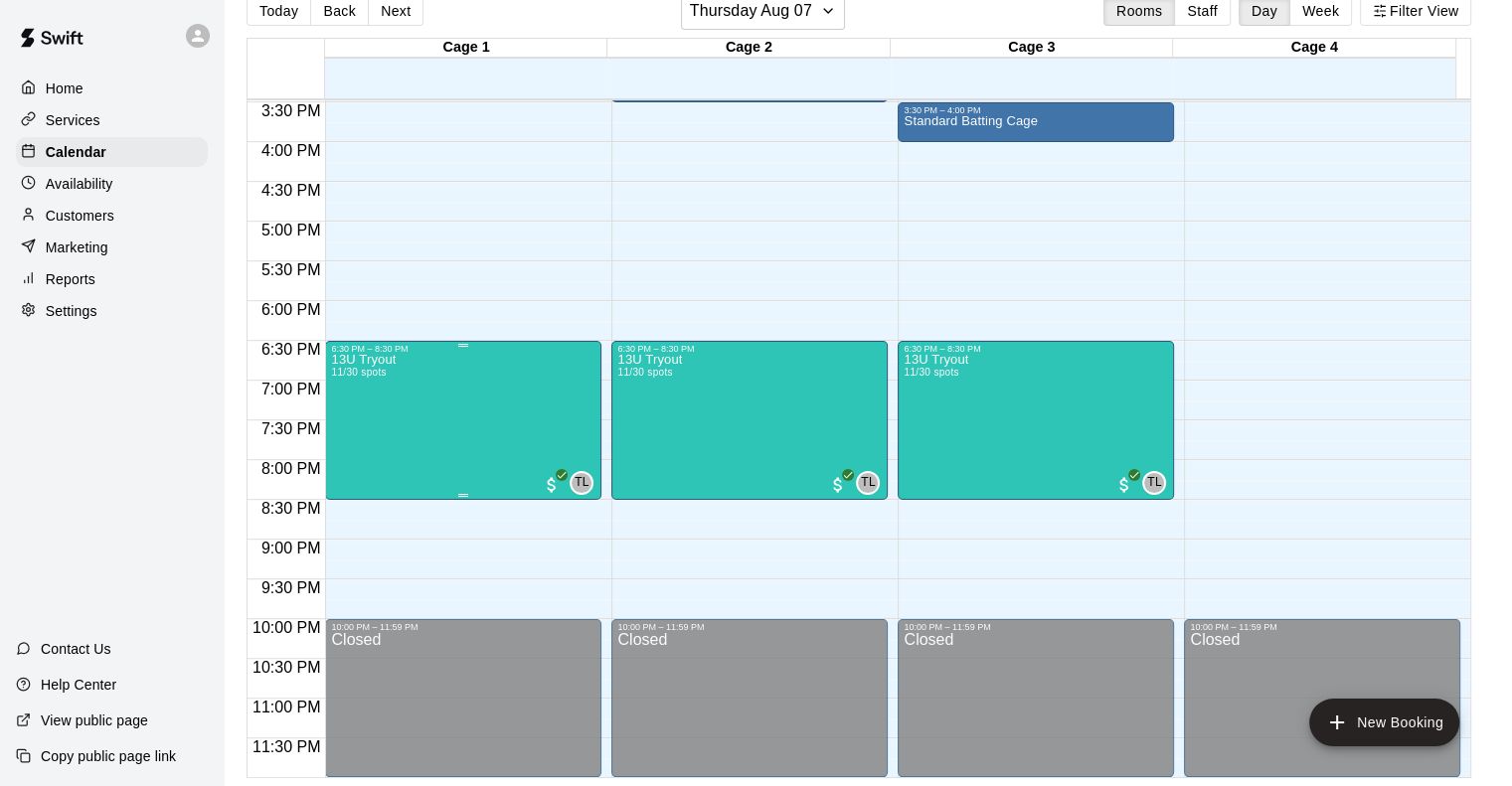 click on "13U Tryout 11/30 spots TL 0" at bounding box center (463, 746) 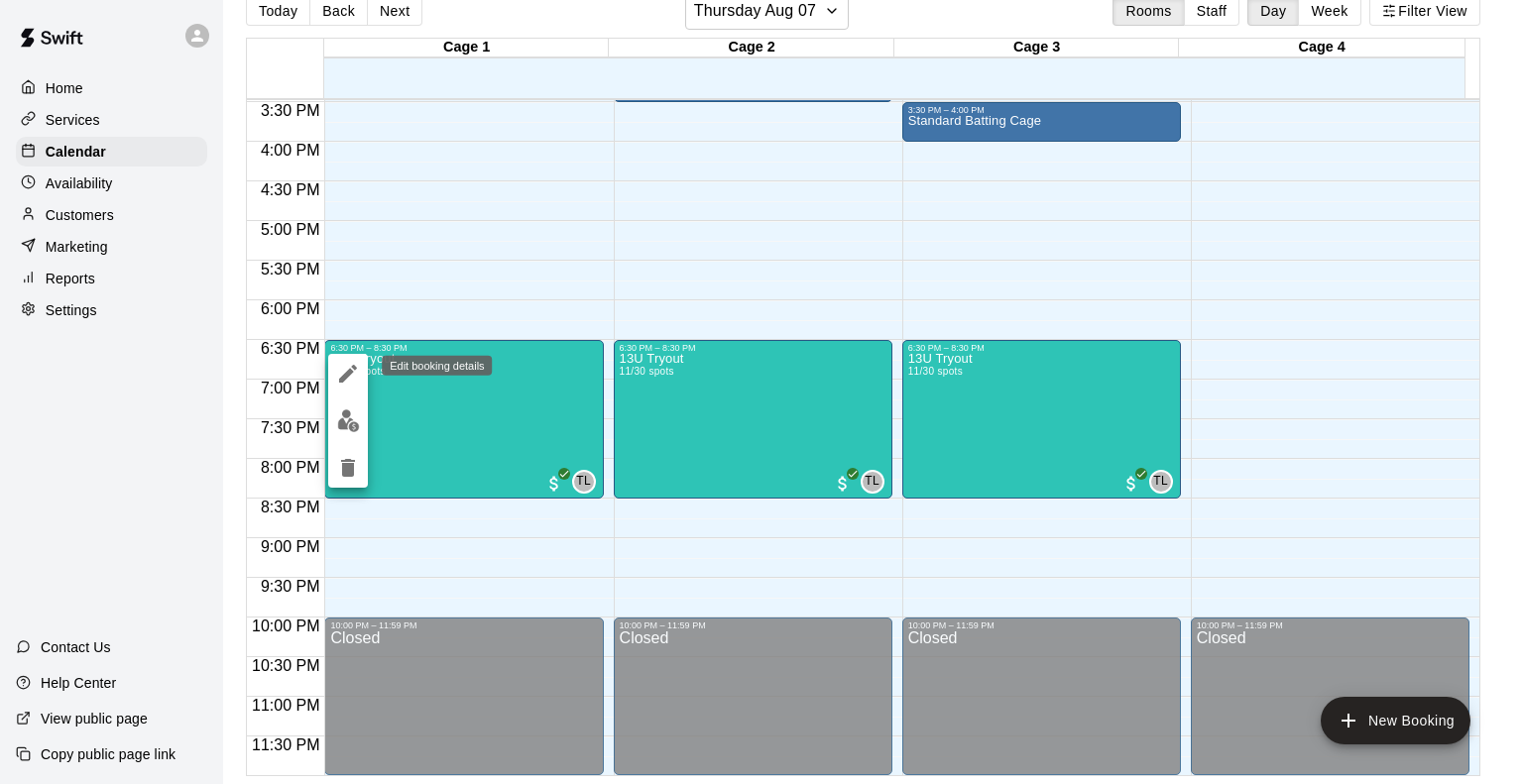 click 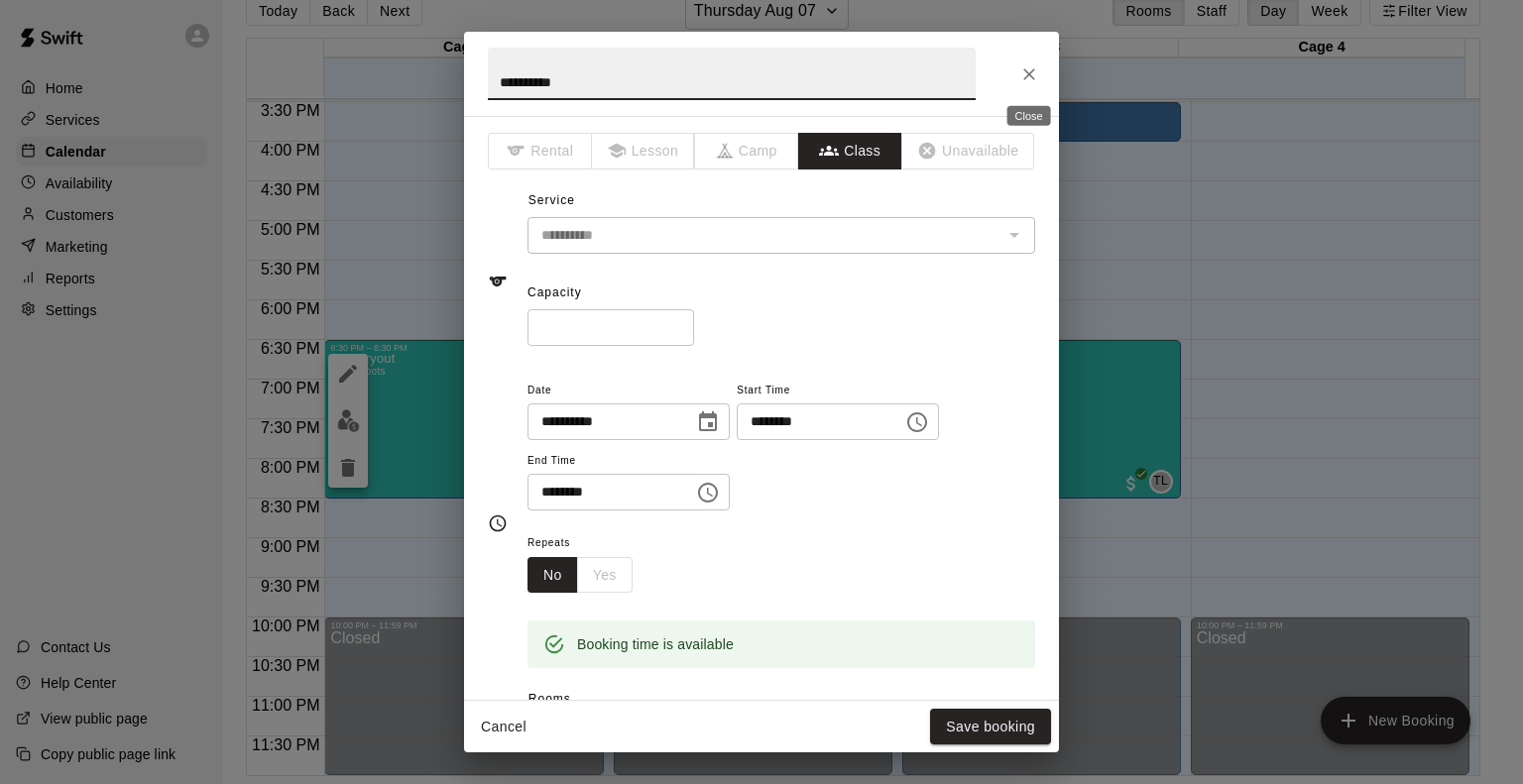 click 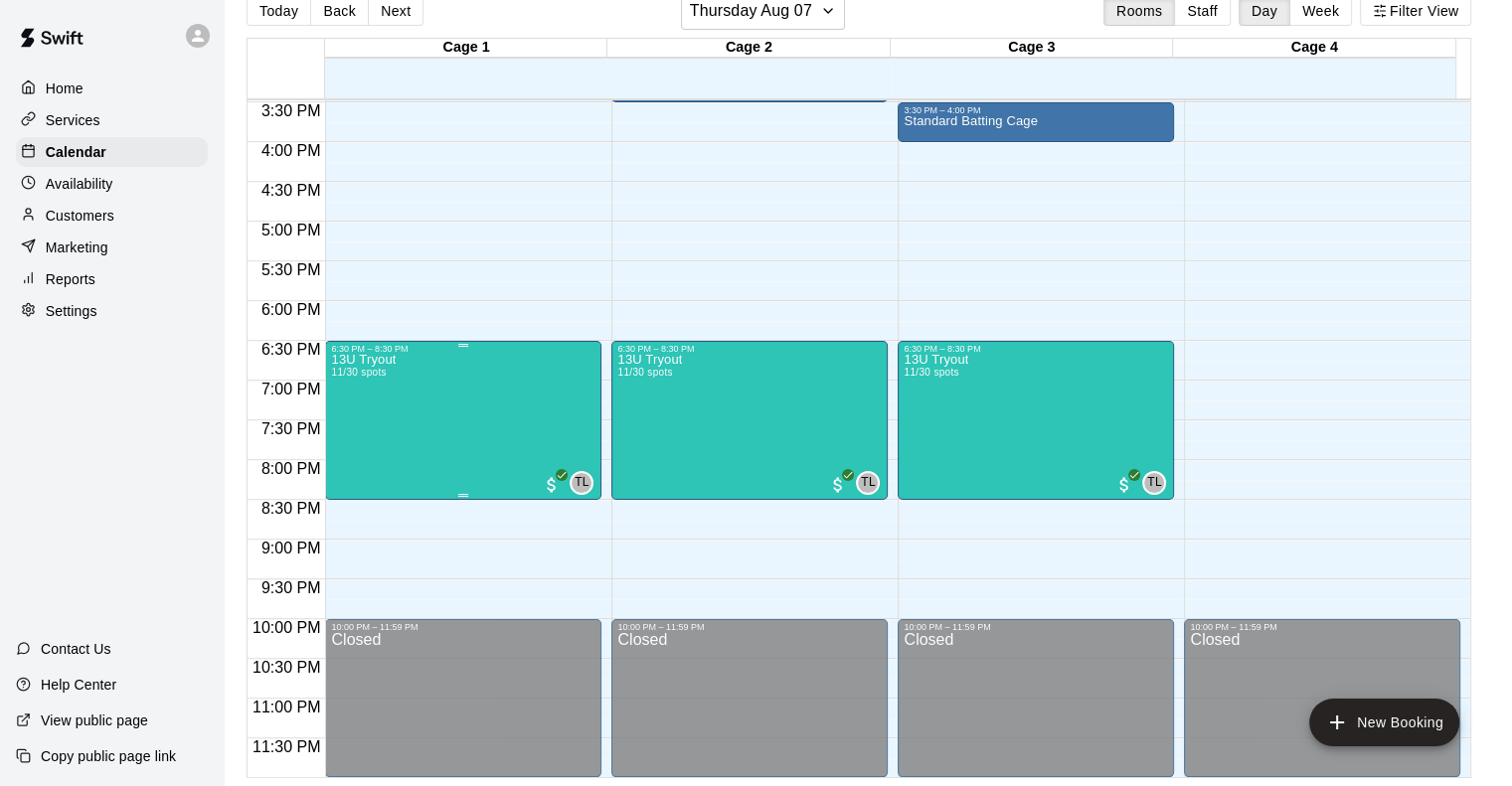 click on "13U Tryout 11/30 spots TL 0" at bounding box center [463, 746] 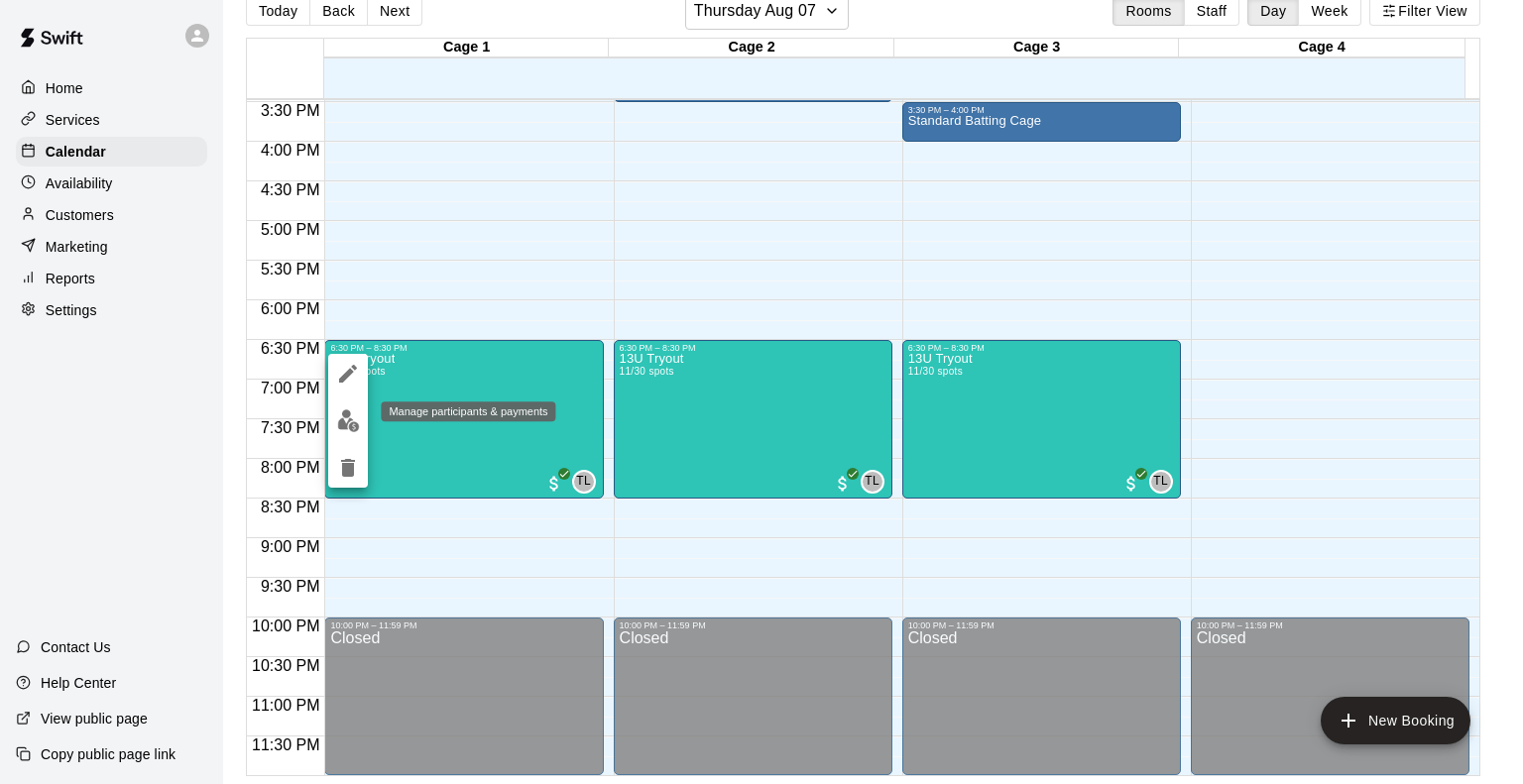 click at bounding box center (348, 420) 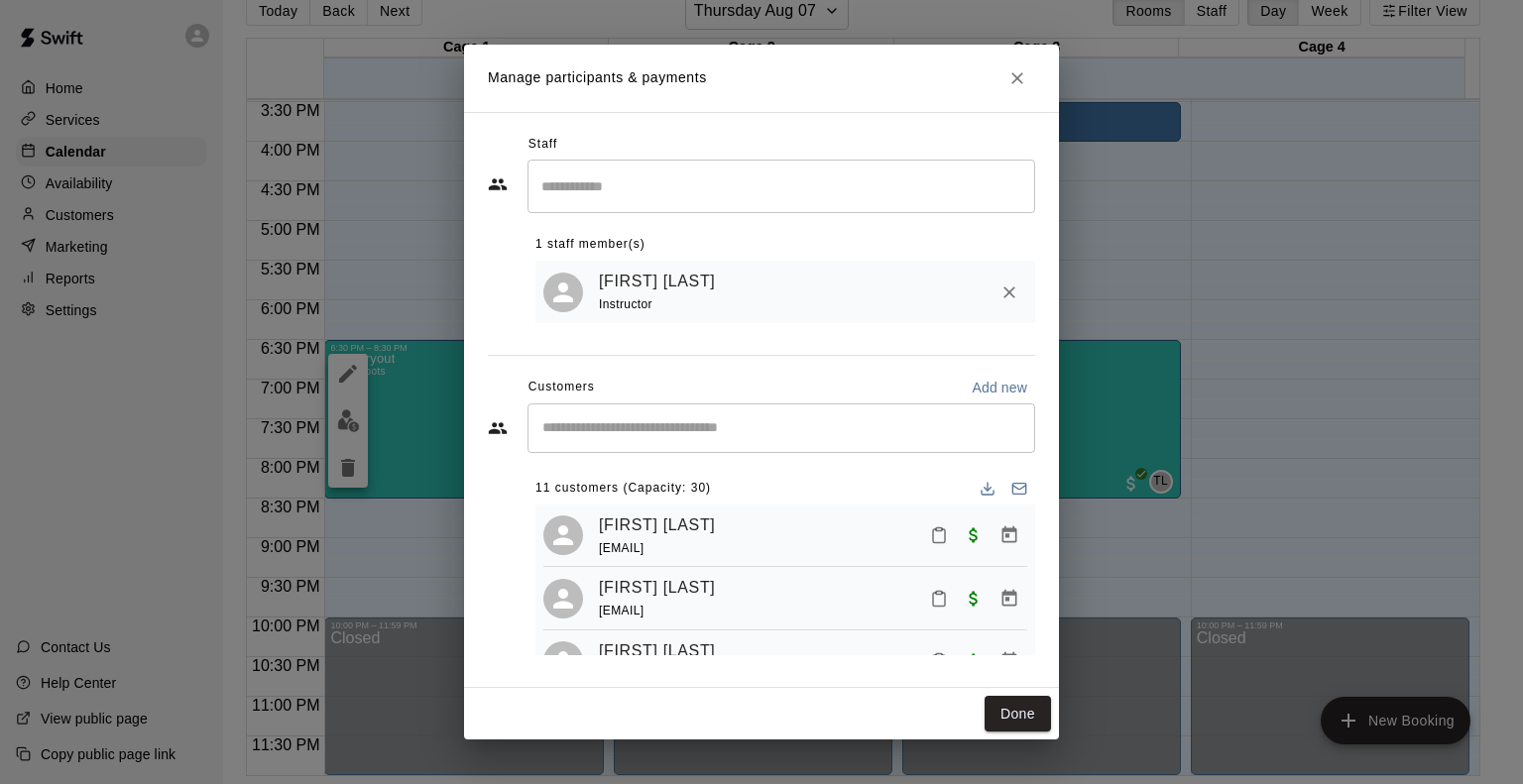 click on "[FIRST] [LAST][EMAIL]" at bounding box center [813, 535] 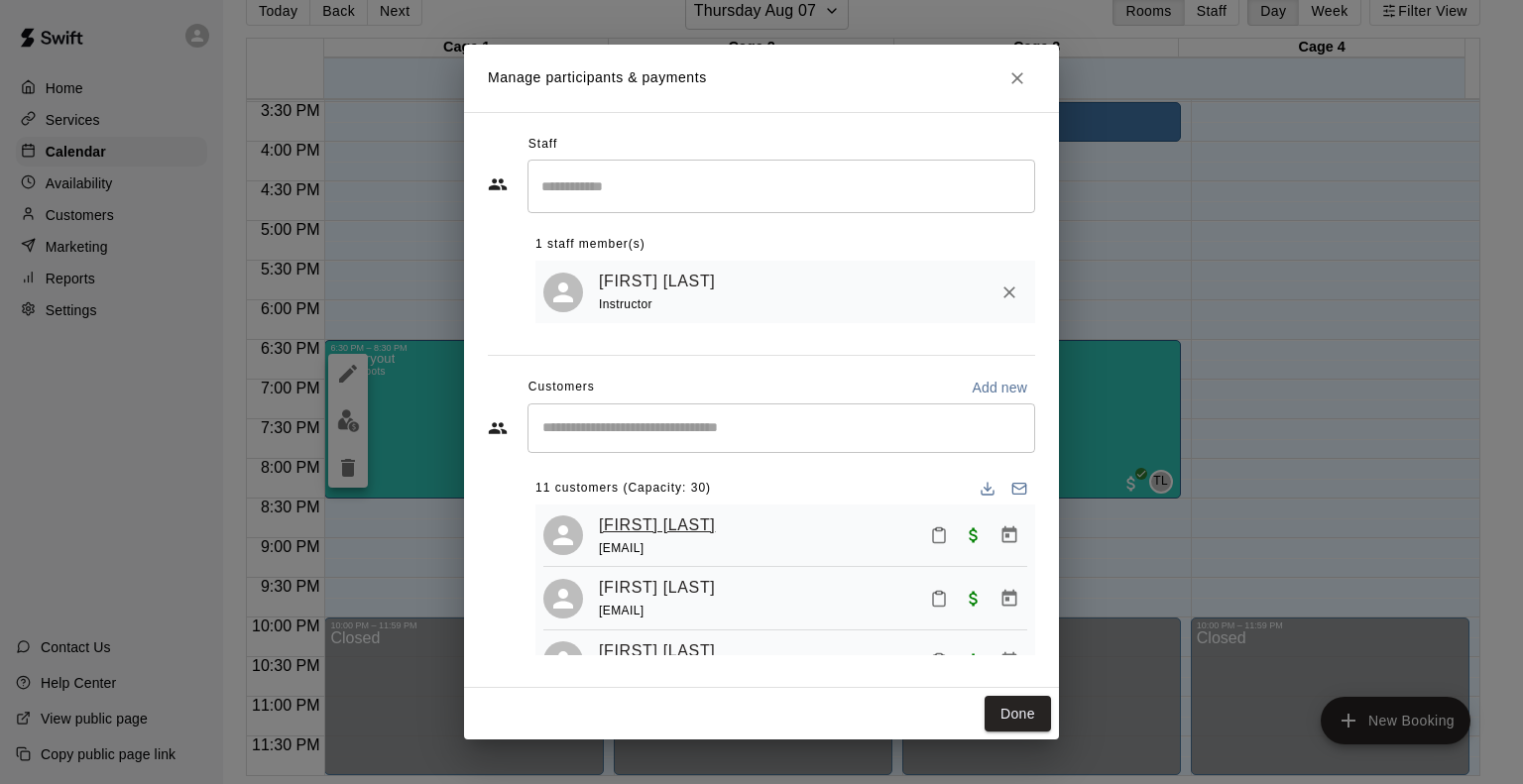 click on "[FIRST] [LAST]" at bounding box center (656, 525) 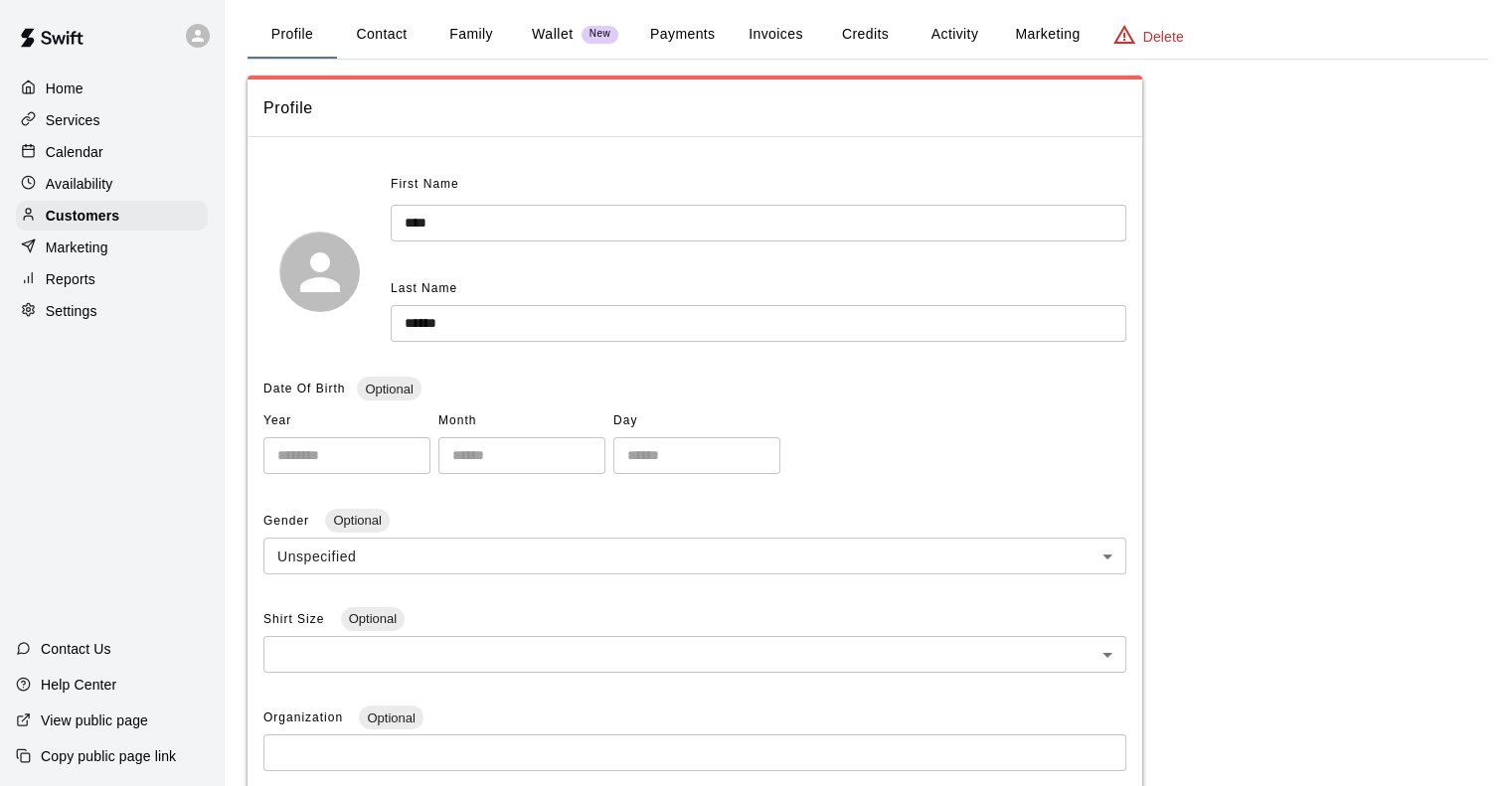 scroll, scrollTop: 0, scrollLeft: 0, axis: both 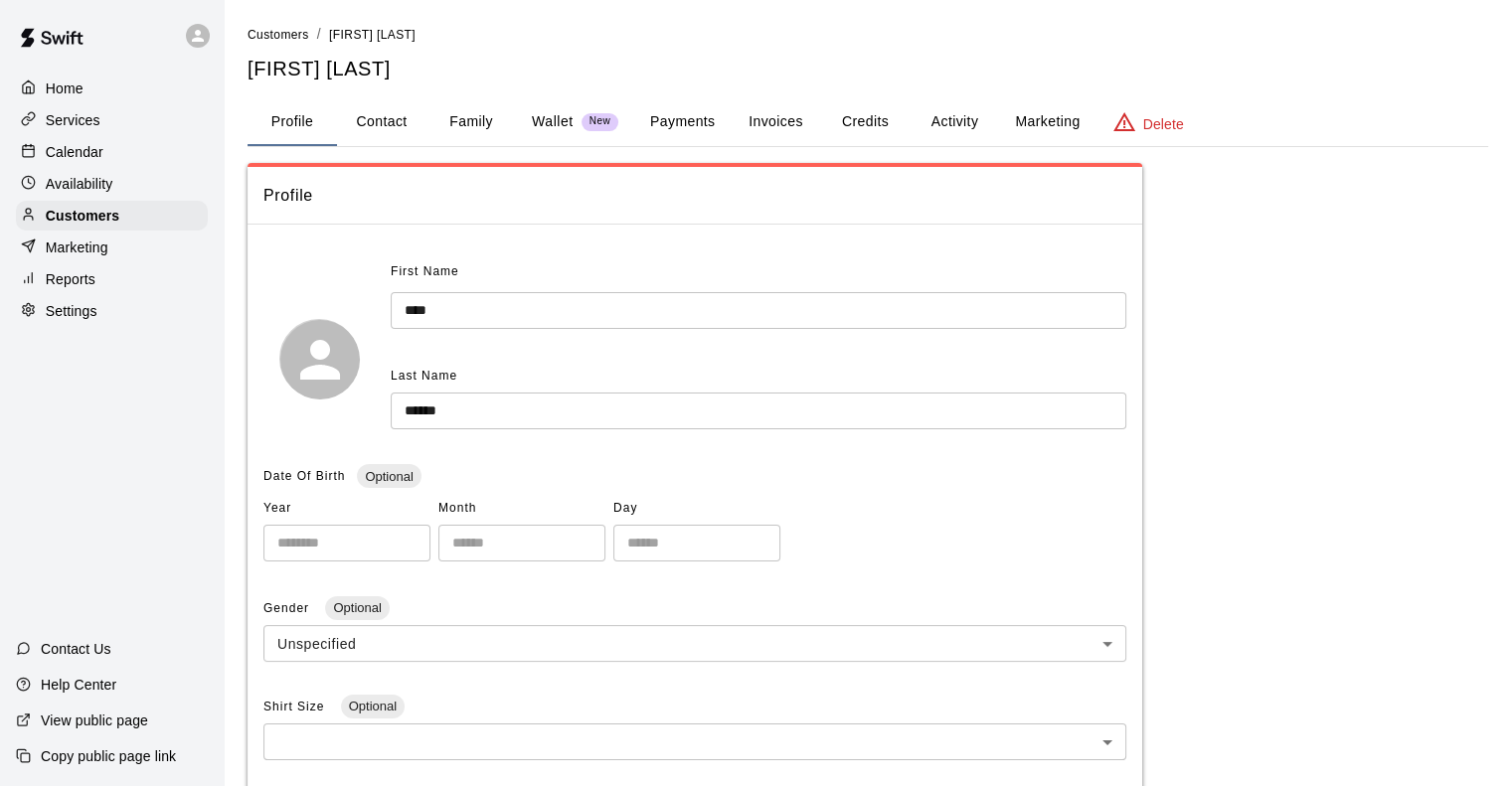 click on "Contact" at bounding box center [382, 122] 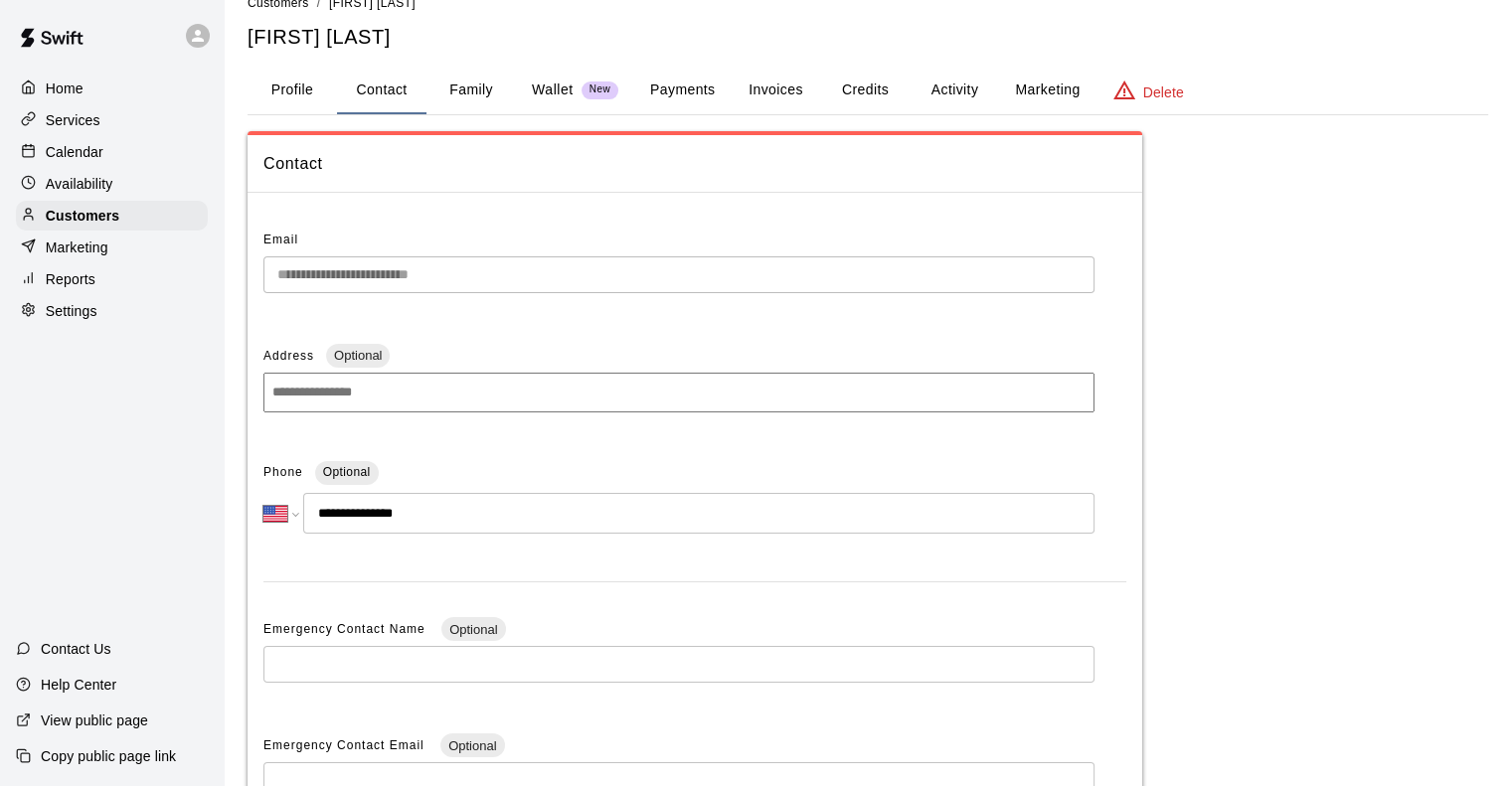 scroll, scrollTop: 0, scrollLeft: 0, axis: both 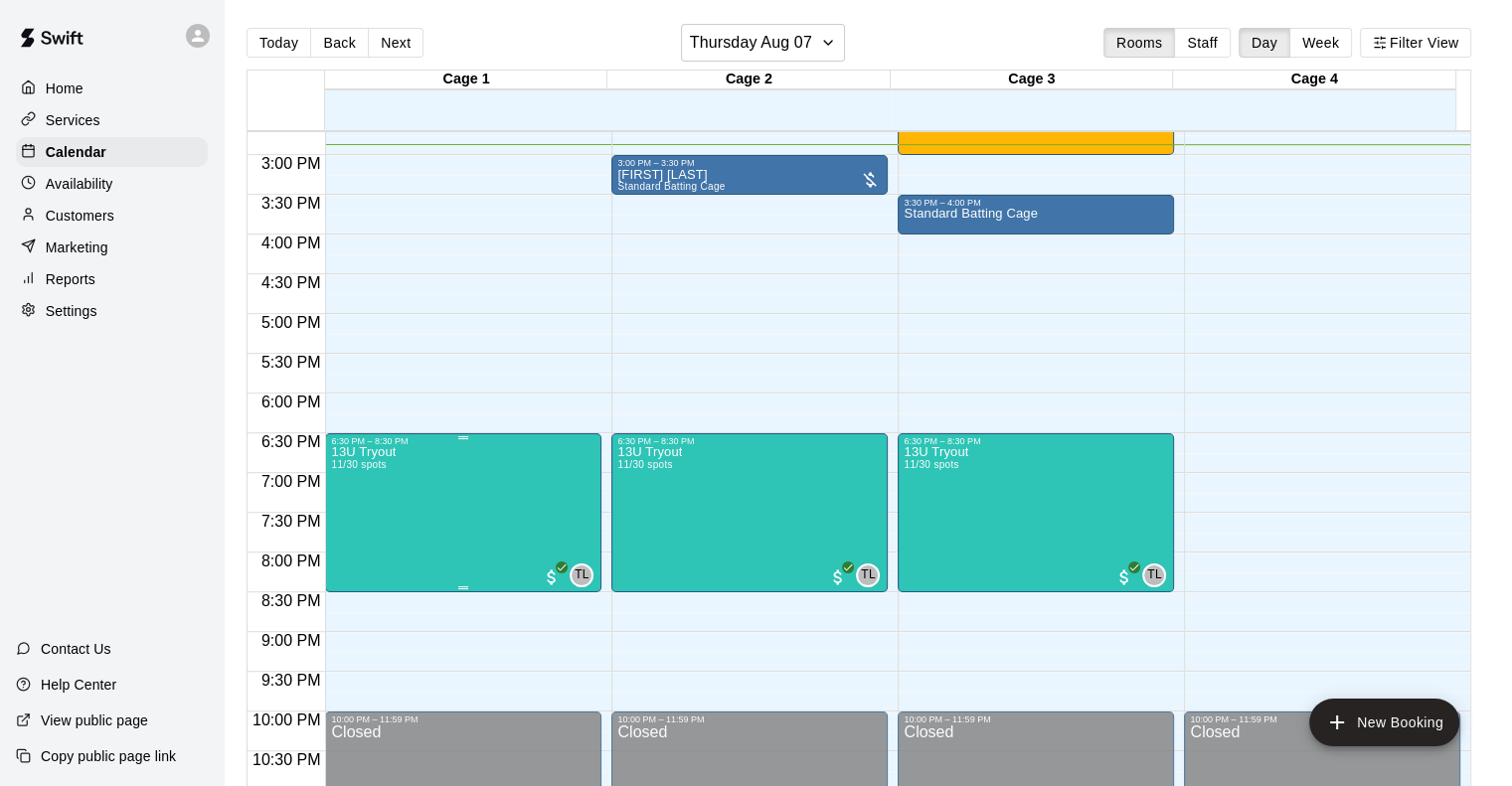 click on "13U Tryout 11/30 spots TL 0" at bounding box center [463, 839] 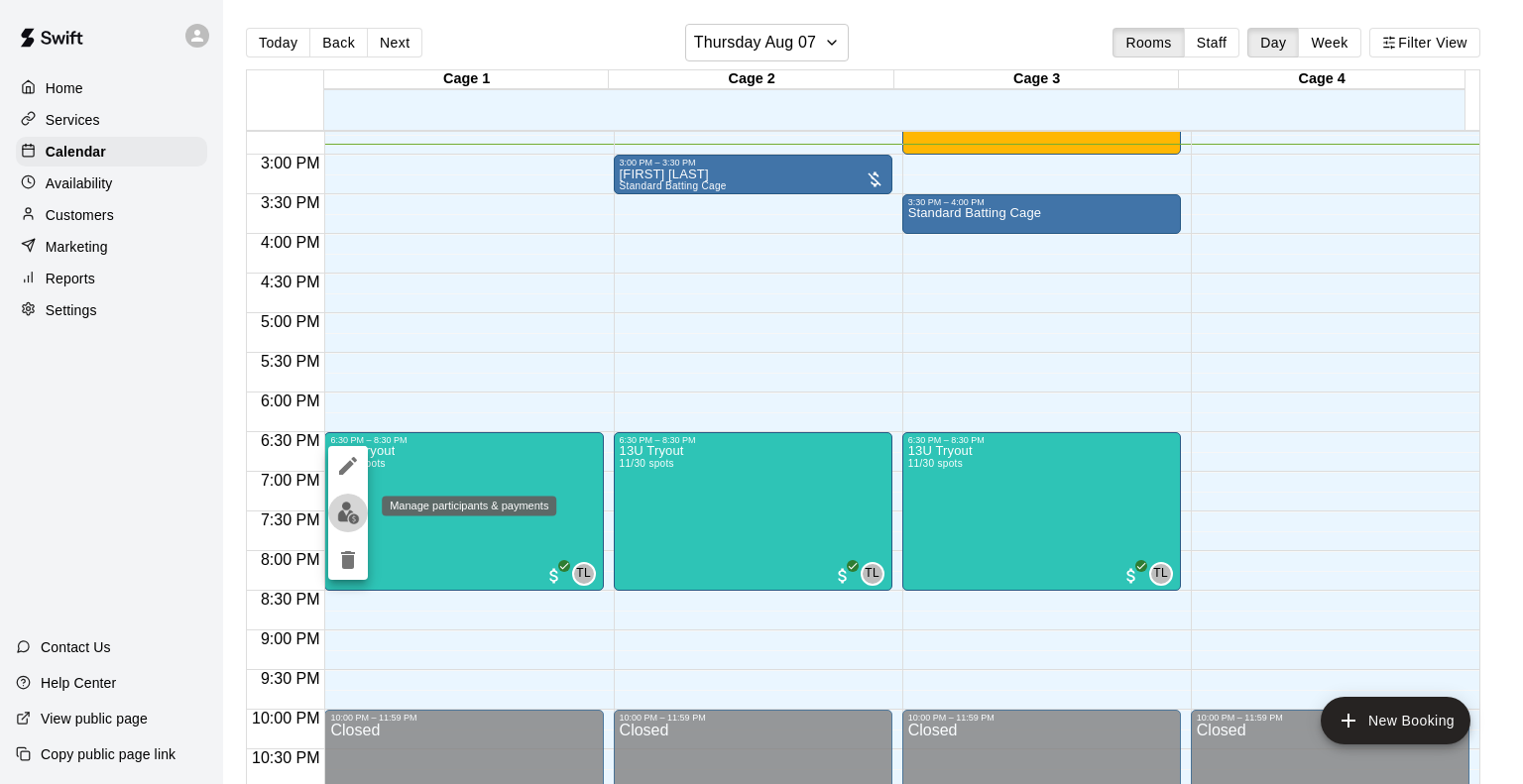 click at bounding box center [348, 512] 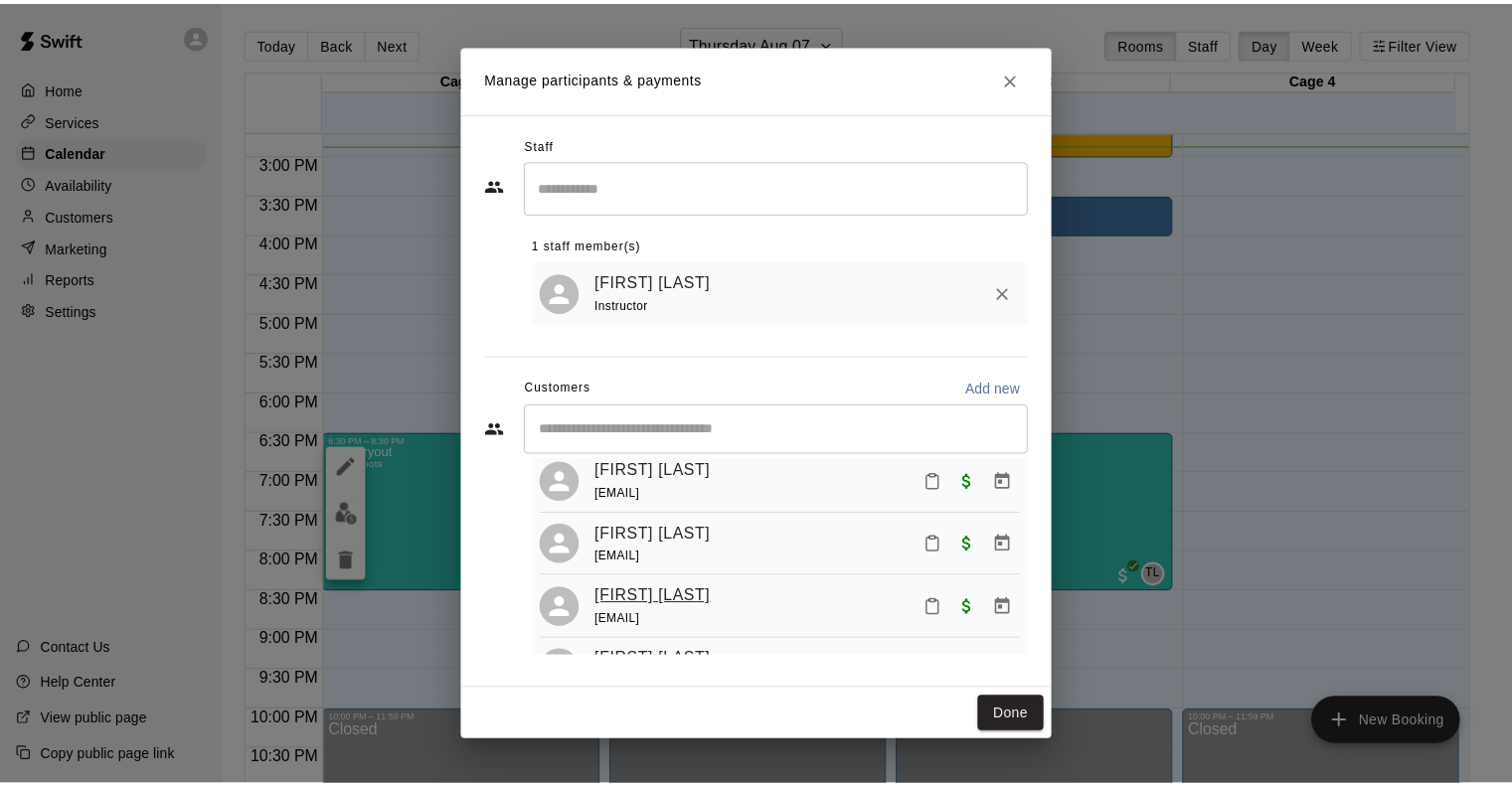 scroll, scrollTop: 581, scrollLeft: 0, axis: vertical 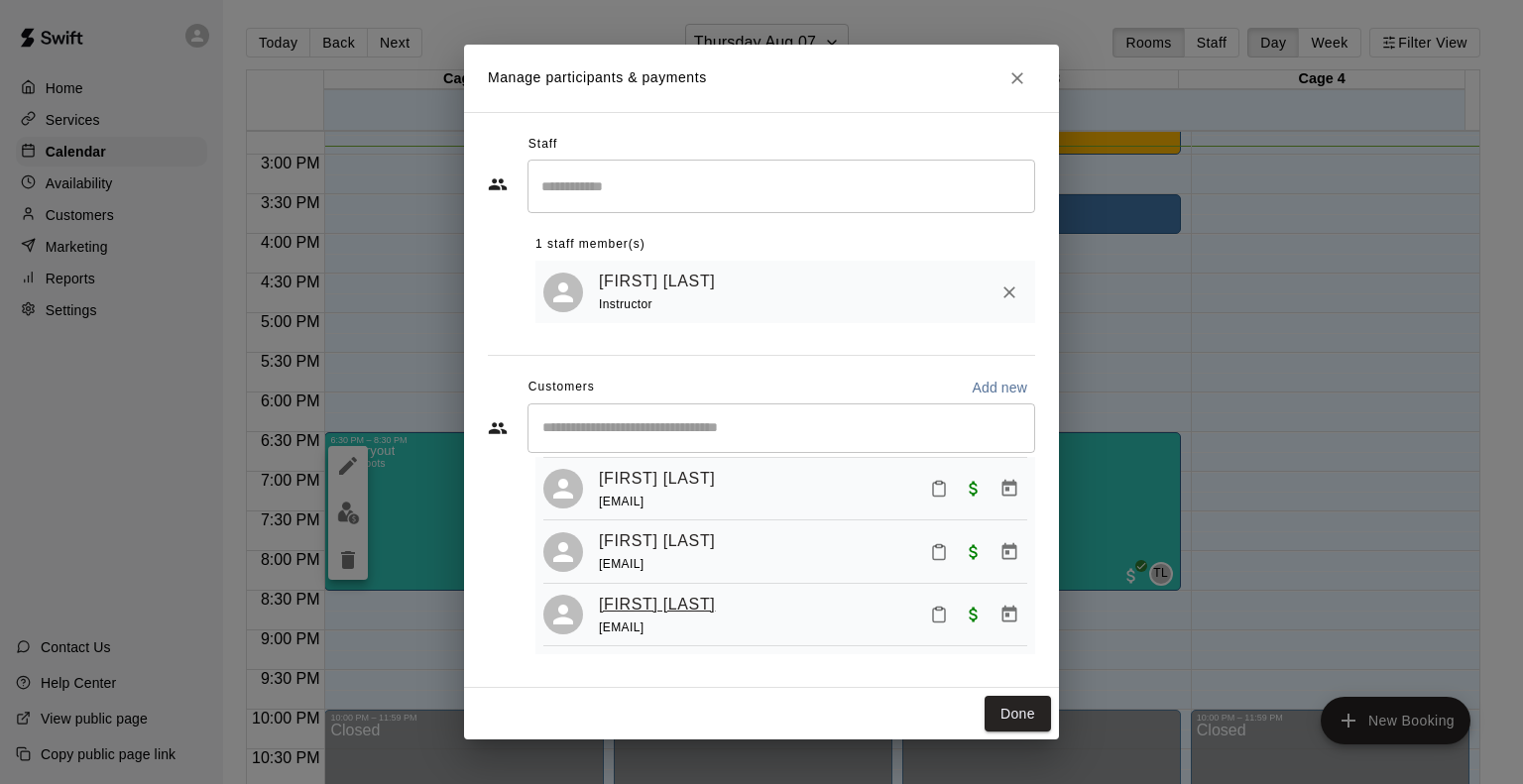 click on "[FIRST] [LAST]" at bounding box center [656, 605] 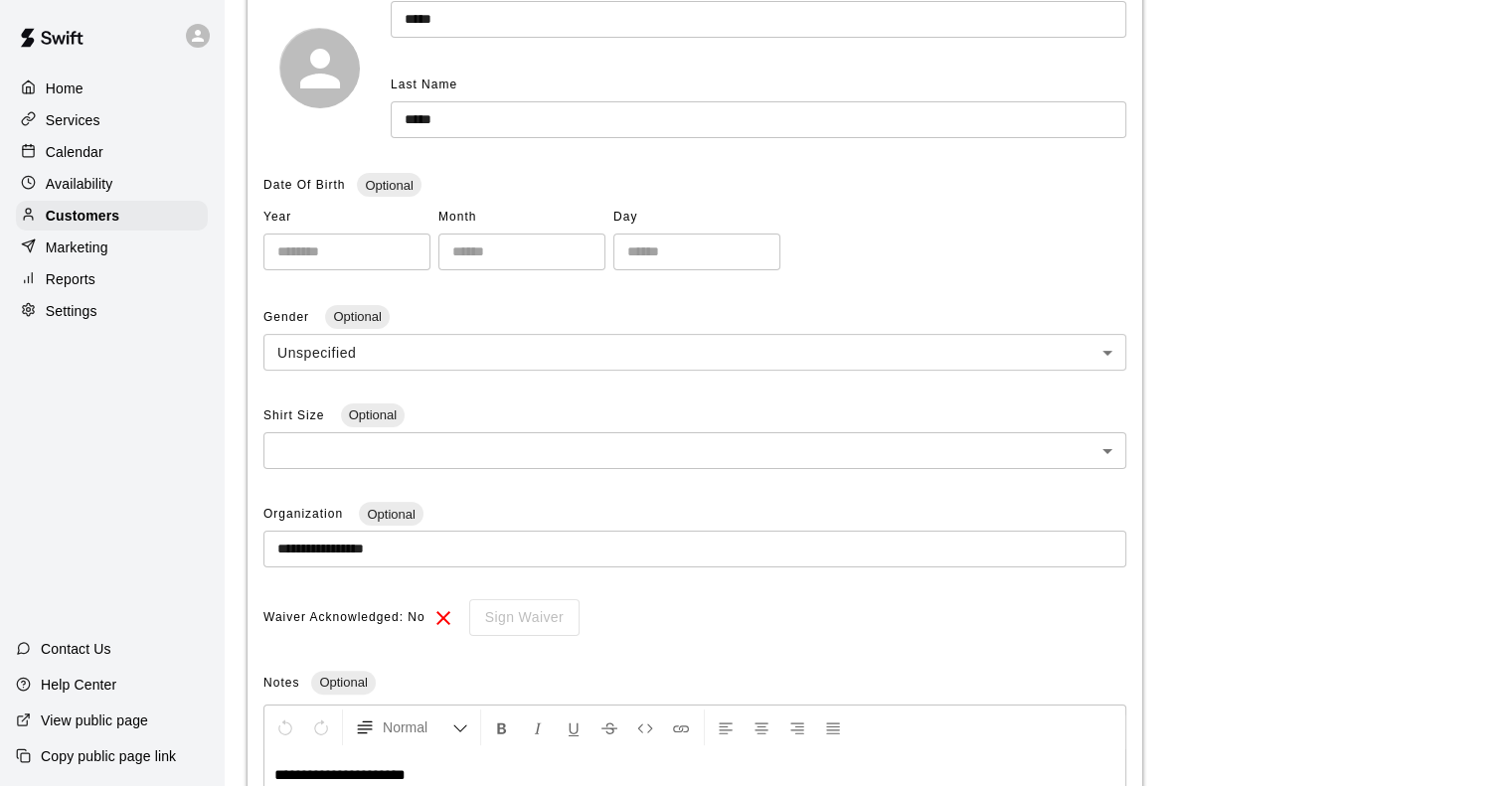 scroll, scrollTop: 43, scrollLeft: 0, axis: vertical 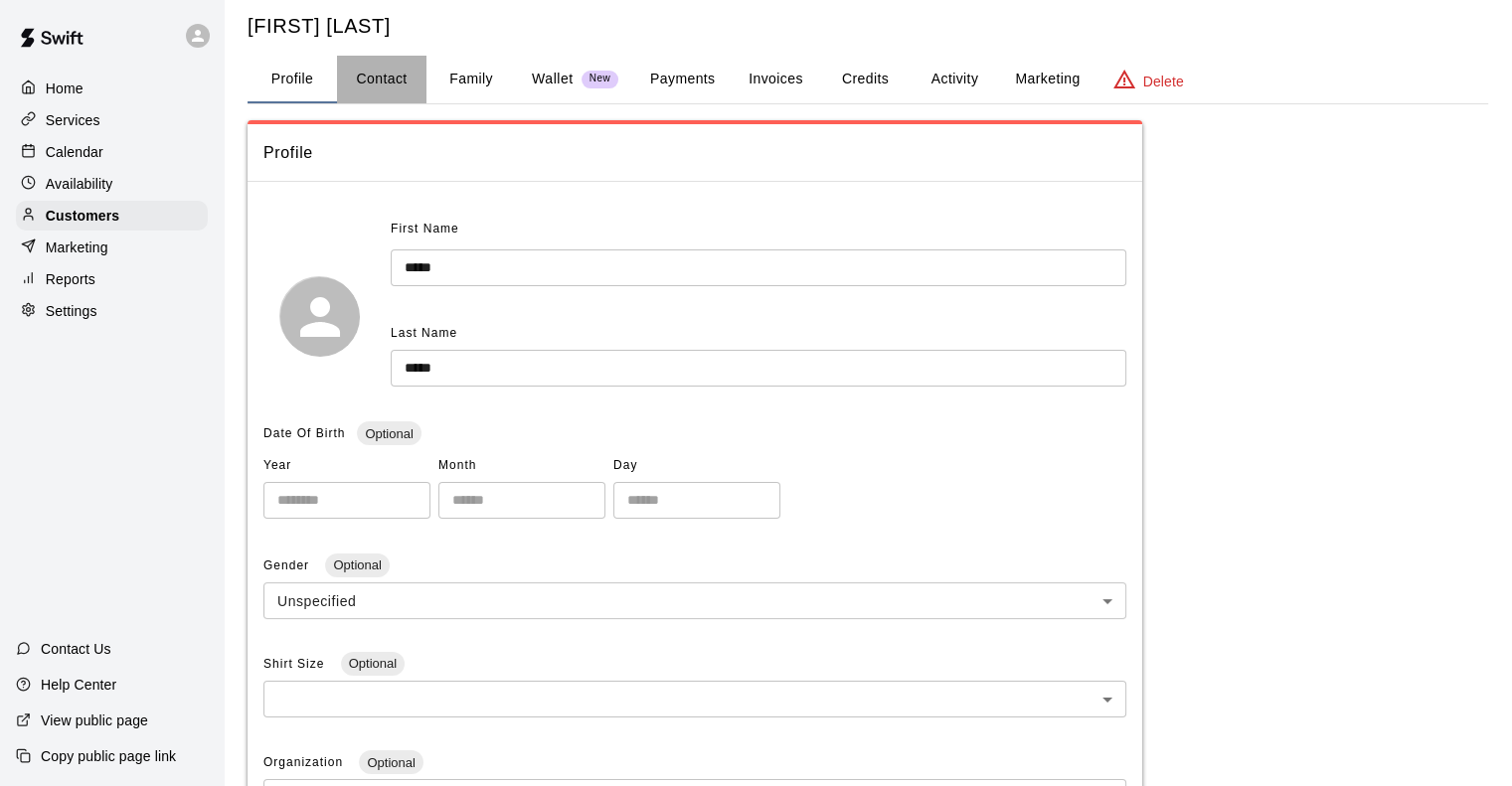 click on "Contact" at bounding box center [382, 79] 